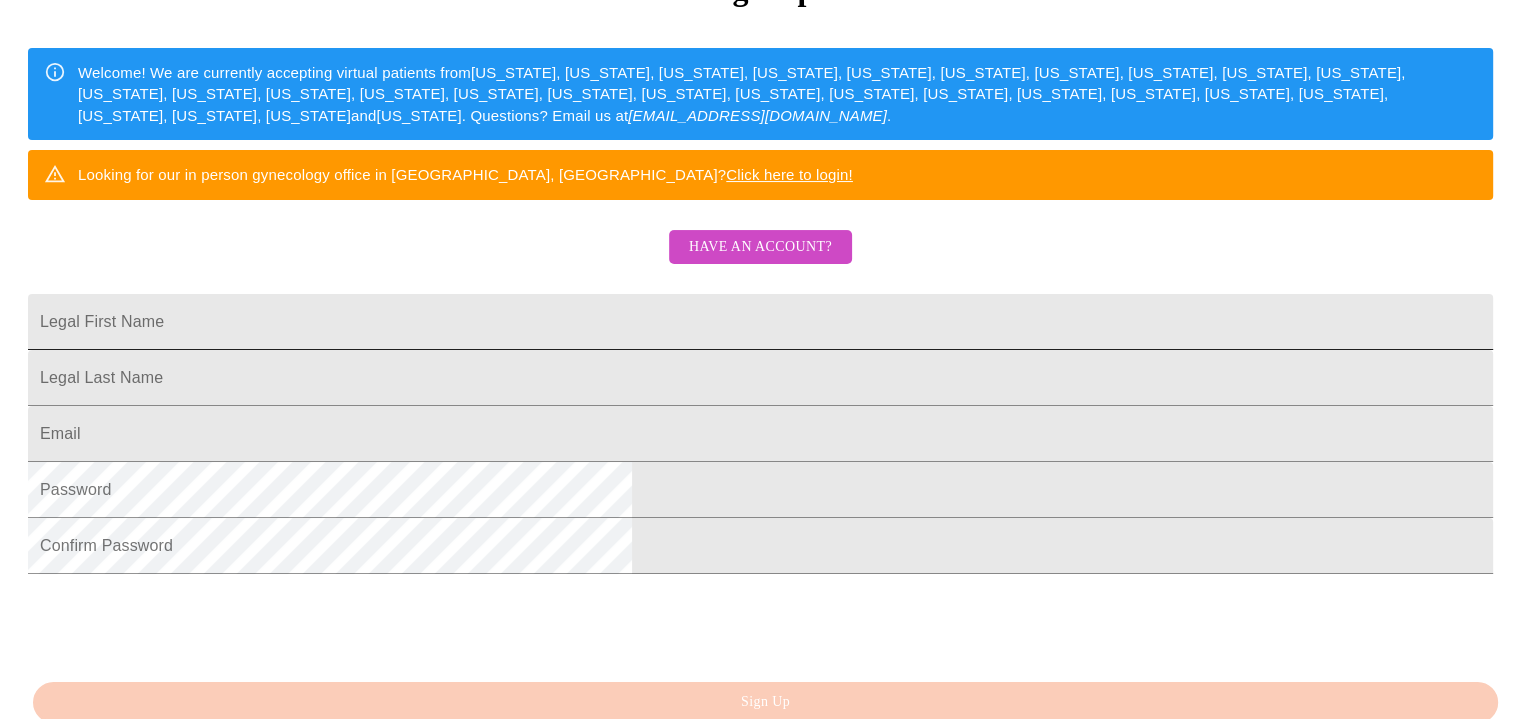 scroll, scrollTop: 300, scrollLeft: 0, axis: vertical 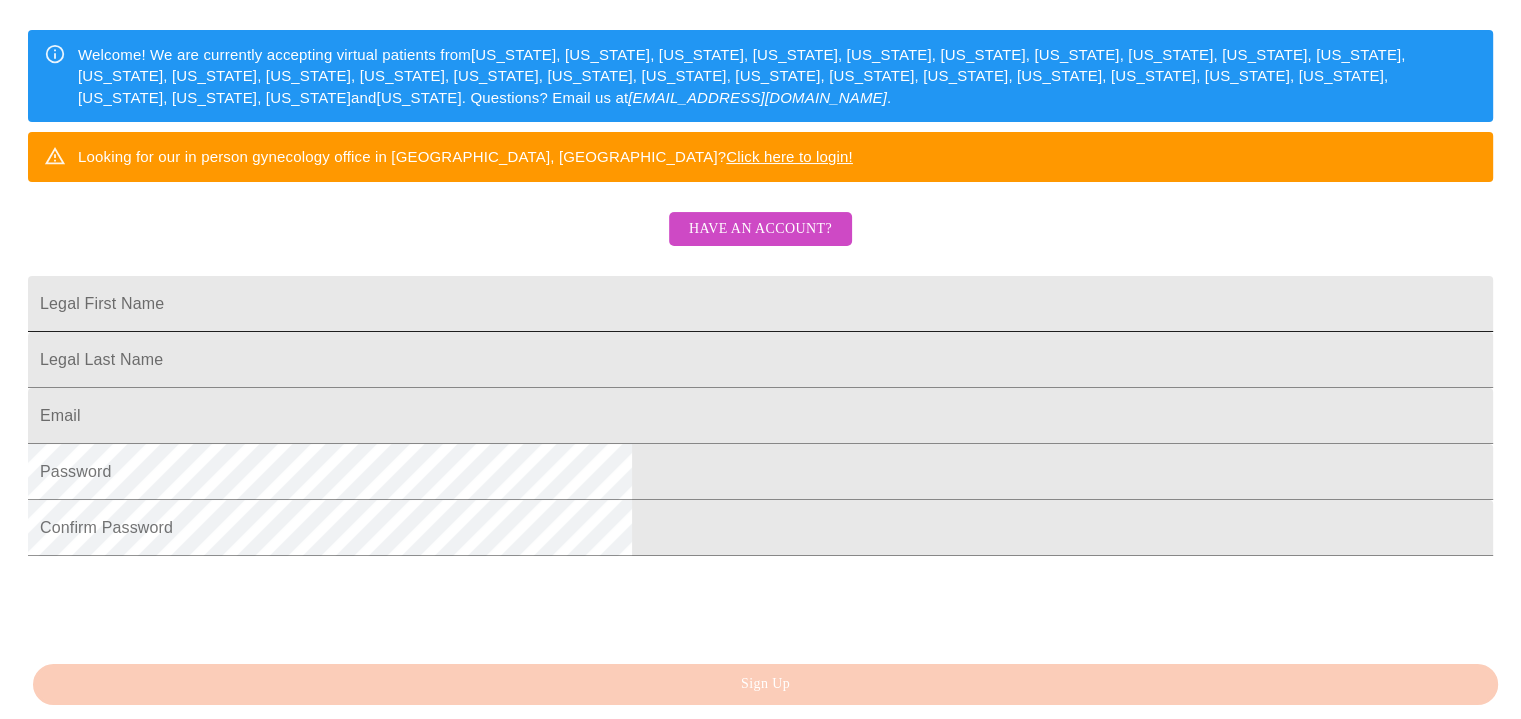 click on "Legal First Name" at bounding box center [760, 304] 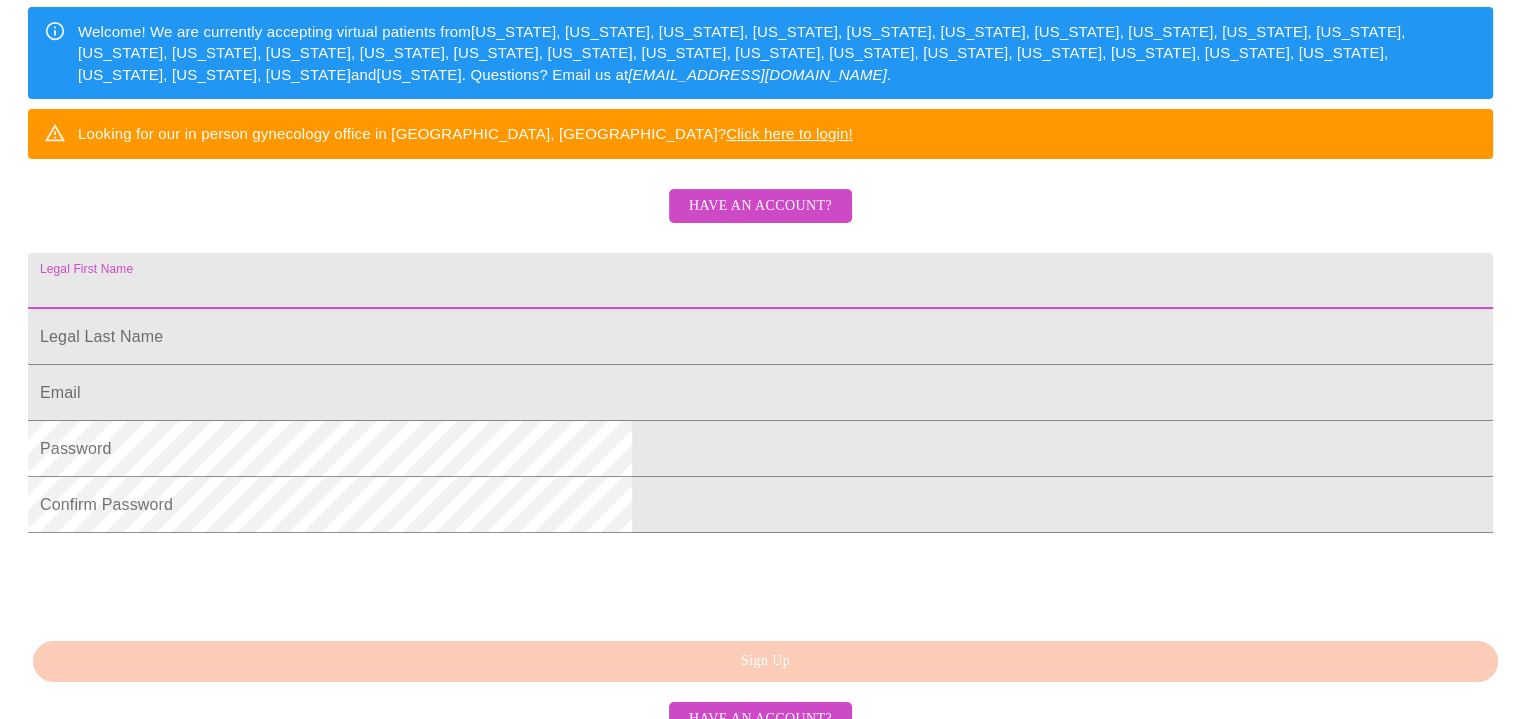 scroll, scrollTop: 303, scrollLeft: 0, axis: vertical 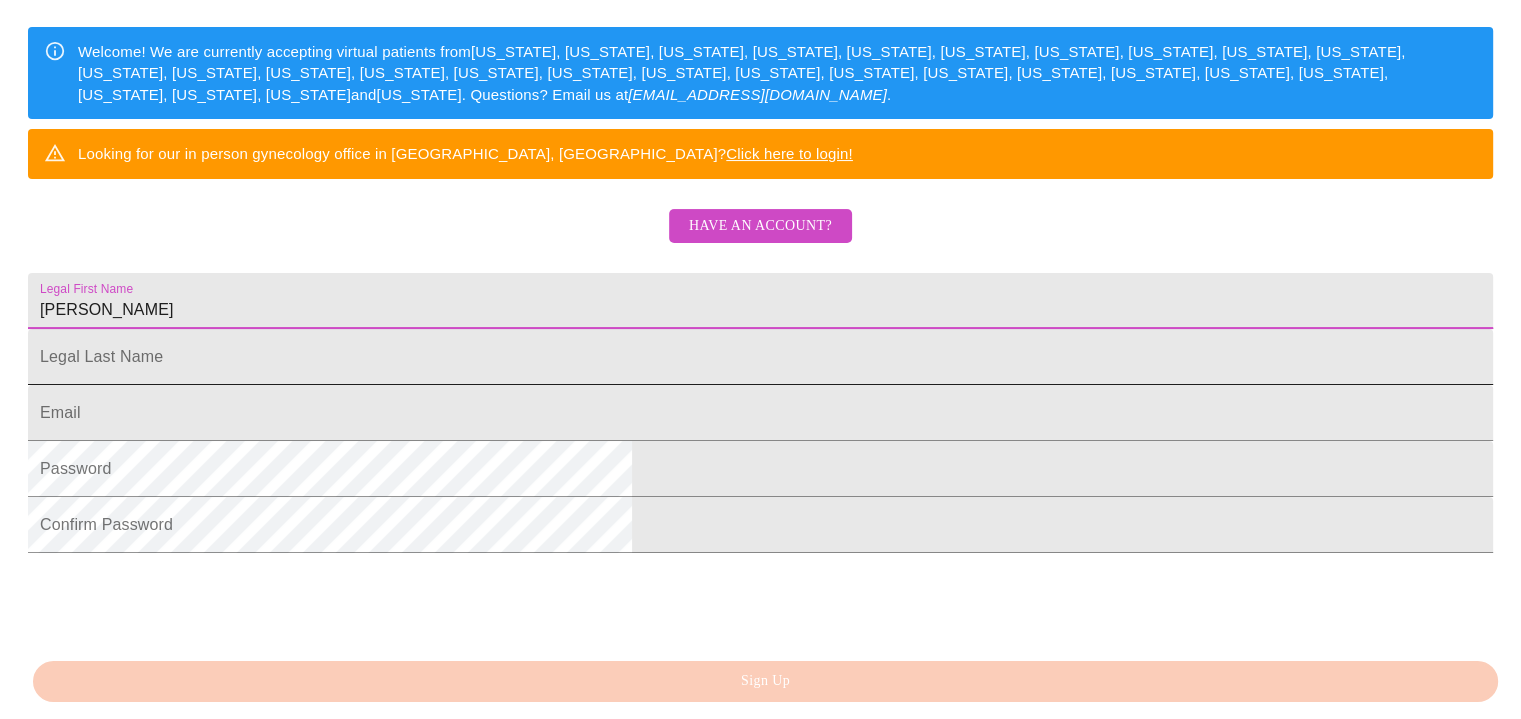 type on "[PERSON_NAME]" 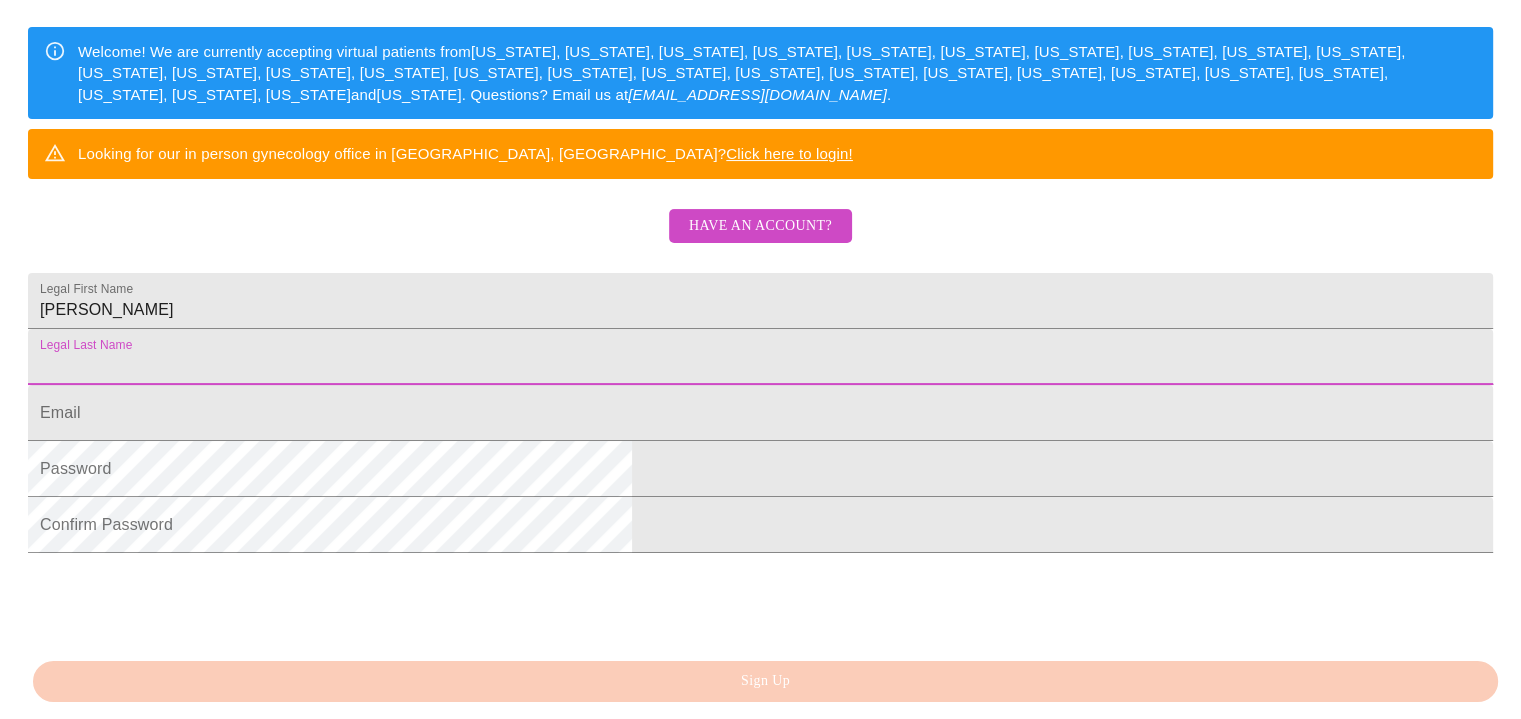 drag, startPoint x: 561, startPoint y: 404, endPoint x: 547, endPoint y: 439, distance: 37.696156 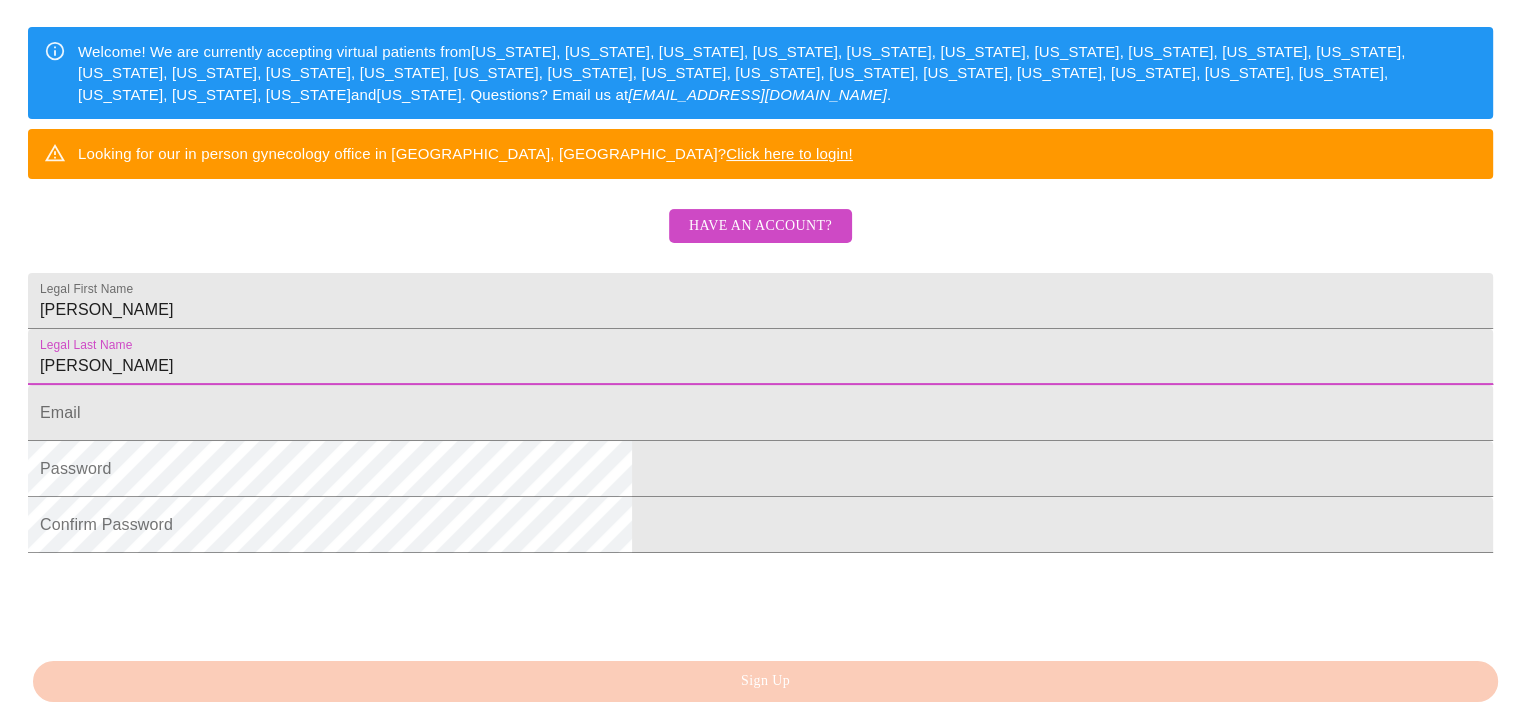 type on "[PERSON_NAME]" 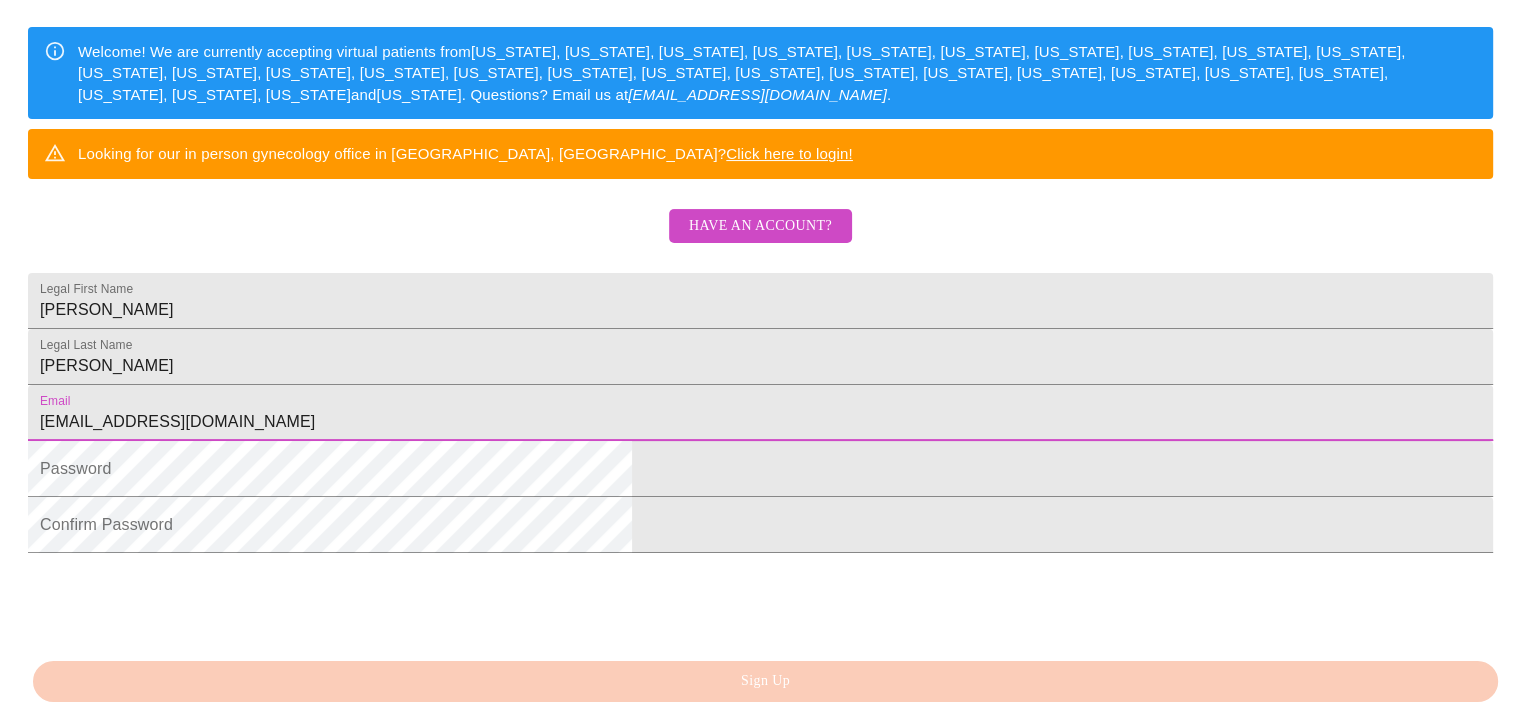 type on "[EMAIL_ADDRESS][DOMAIN_NAME]" 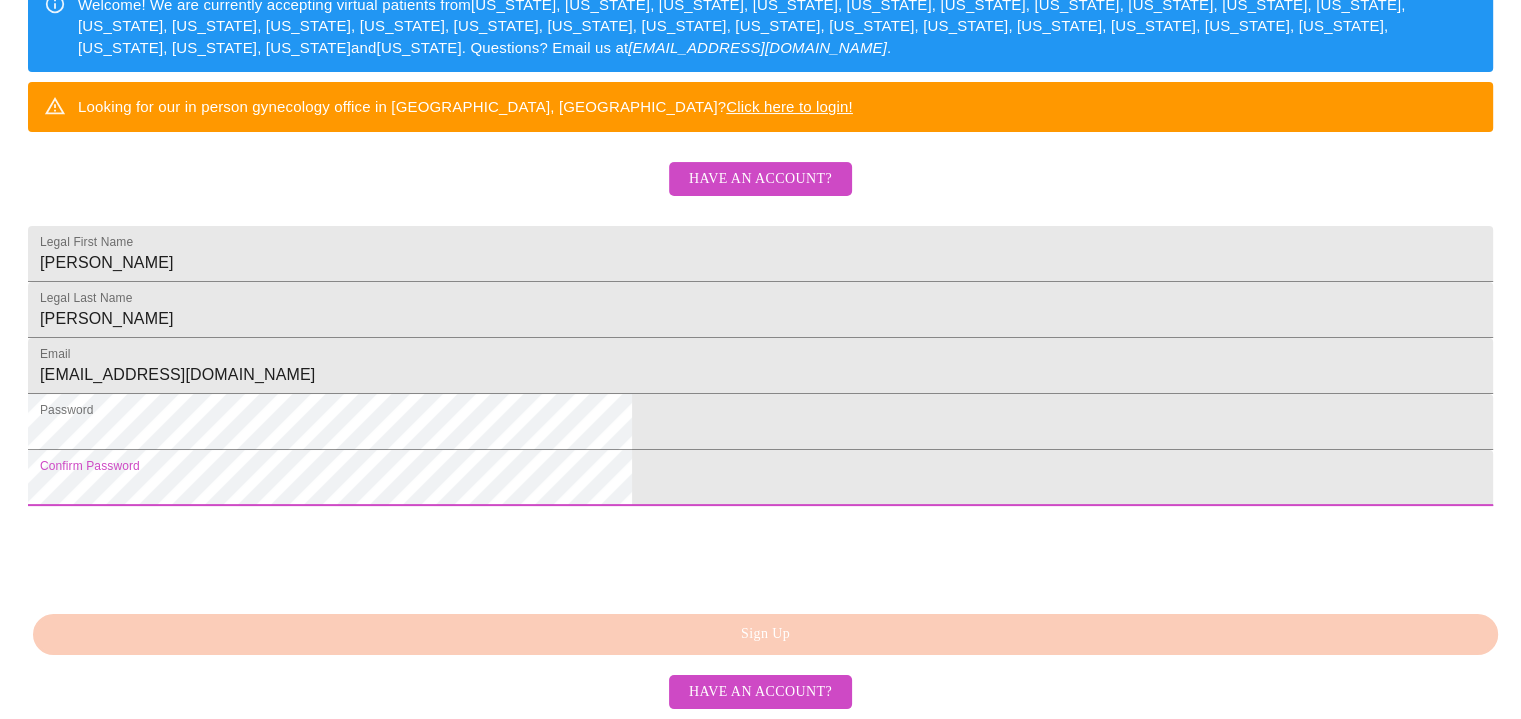 scroll, scrollTop: 503, scrollLeft: 0, axis: vertical 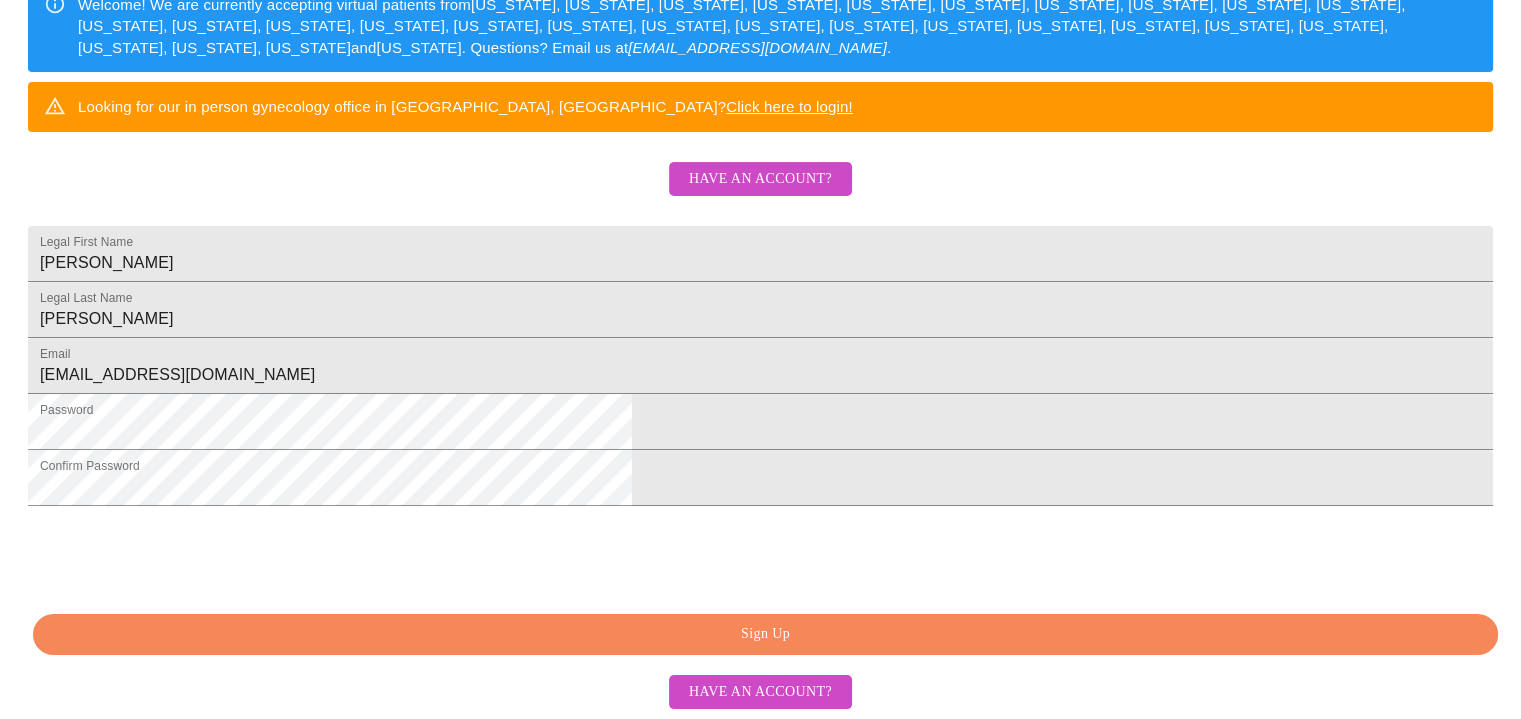 click on "Sign Up" at bounding box center (765, 634) 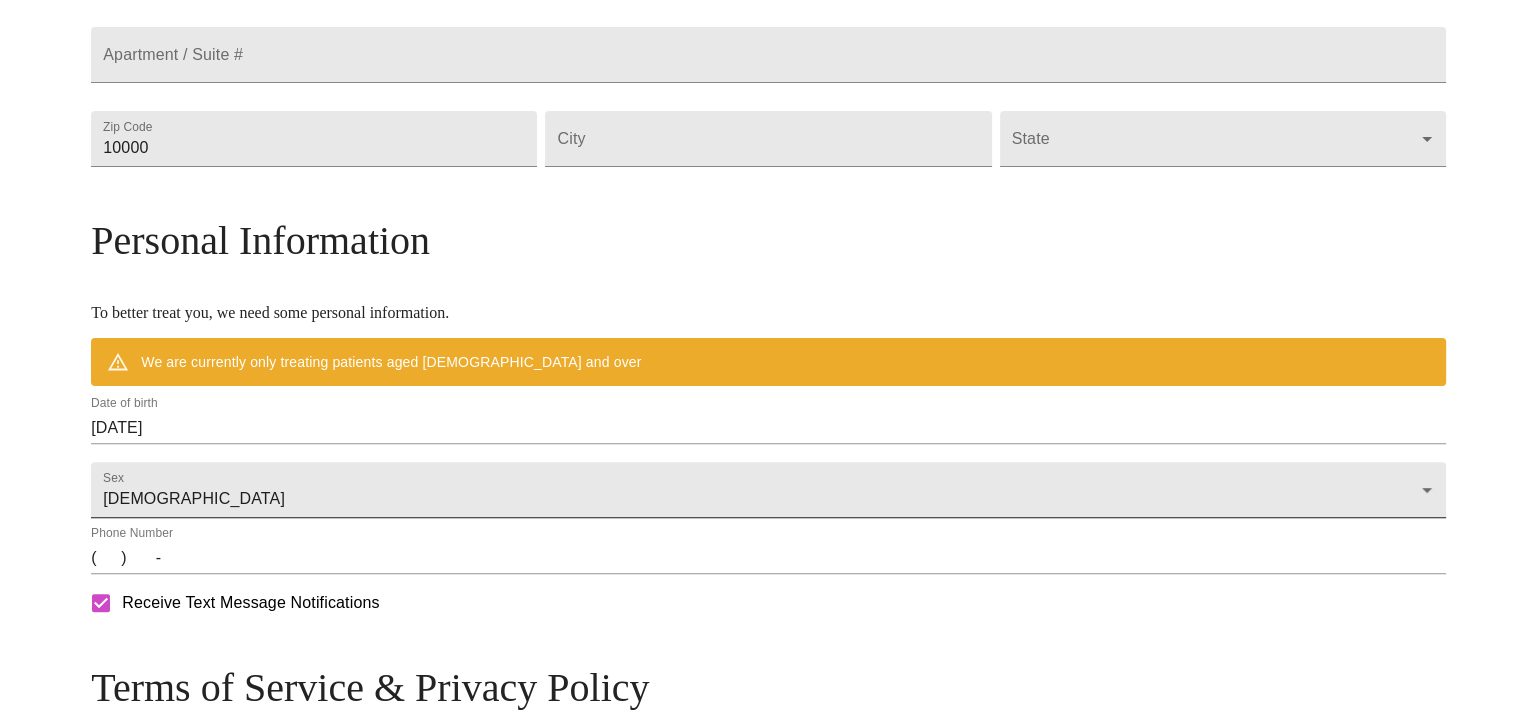 scroll, scrollTop: 624, scrollLeft: 0, axis: vertical 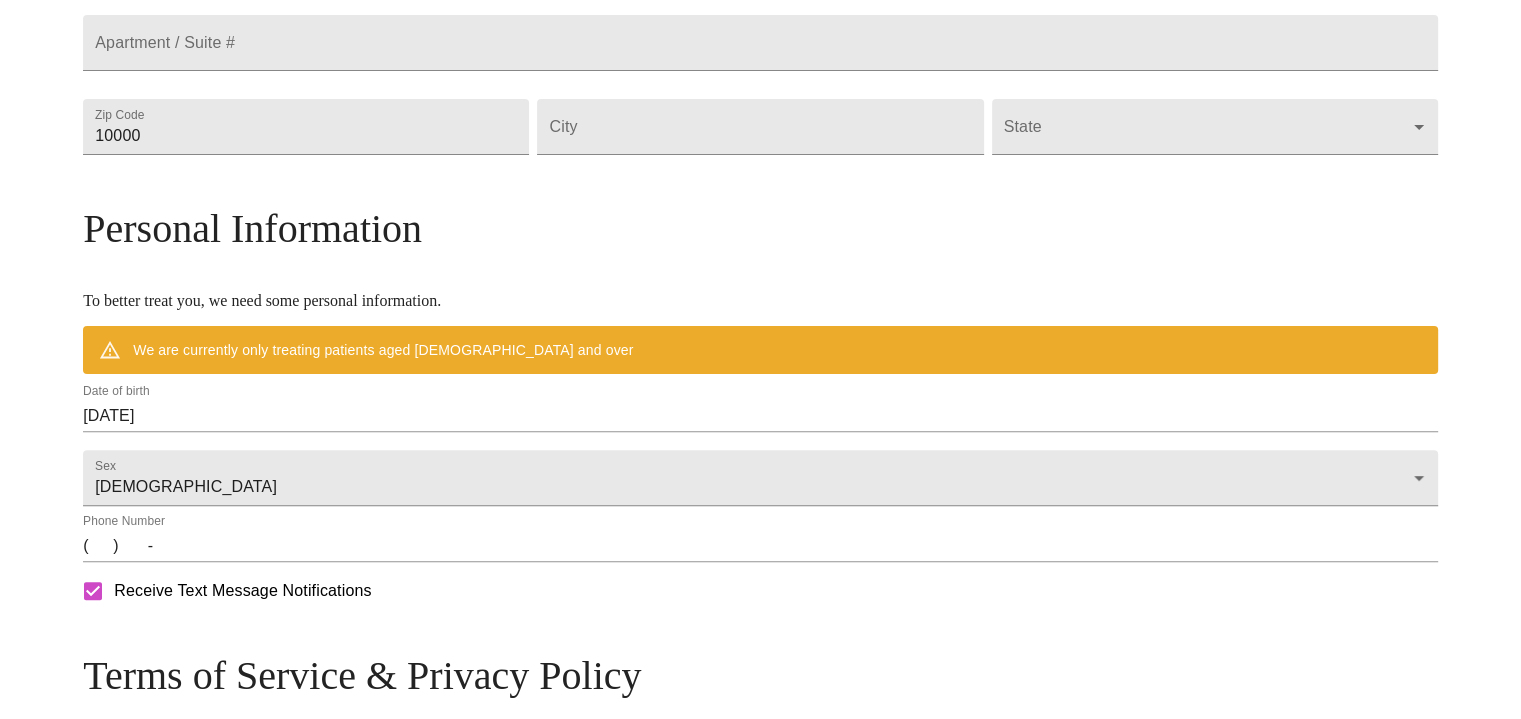 click on "Date of birth [DEMOGRAPHIC_DATA]" at bounding box center [760, 408] 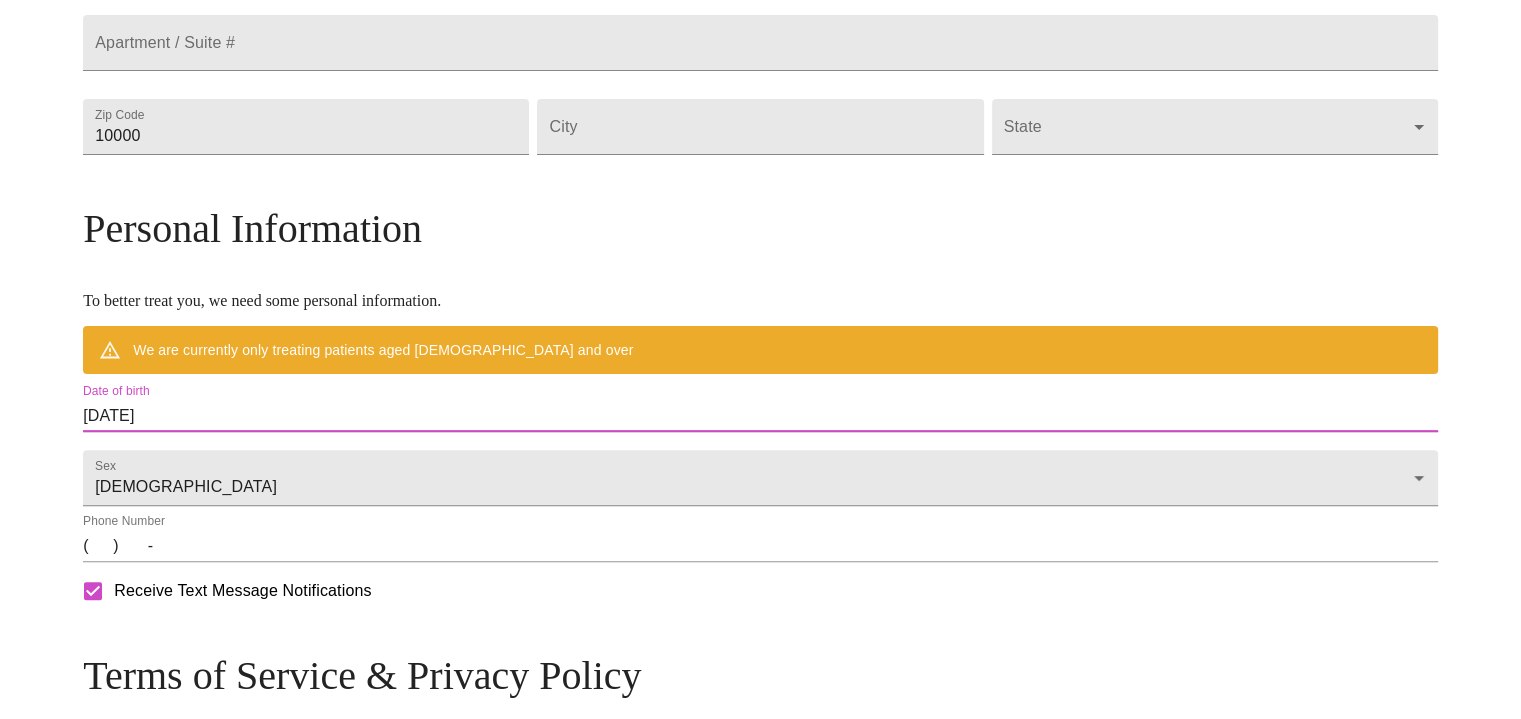 drag, startPoint x: 333, startPoint y: 455, endPoint x: 0, endPoint y: 465, distance: 333.15012 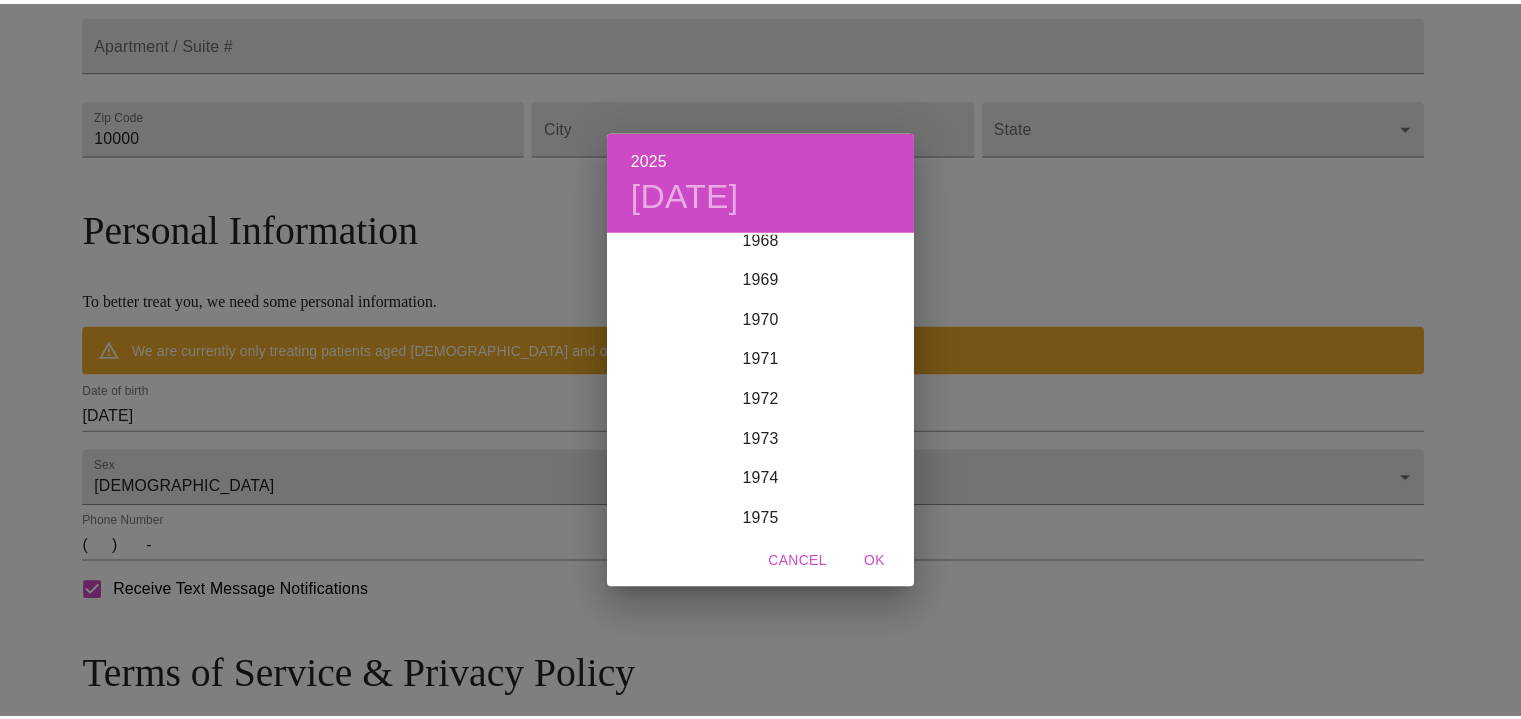 scroll, scrollTop: 2820, scrollLeft: 0, axis: vertical 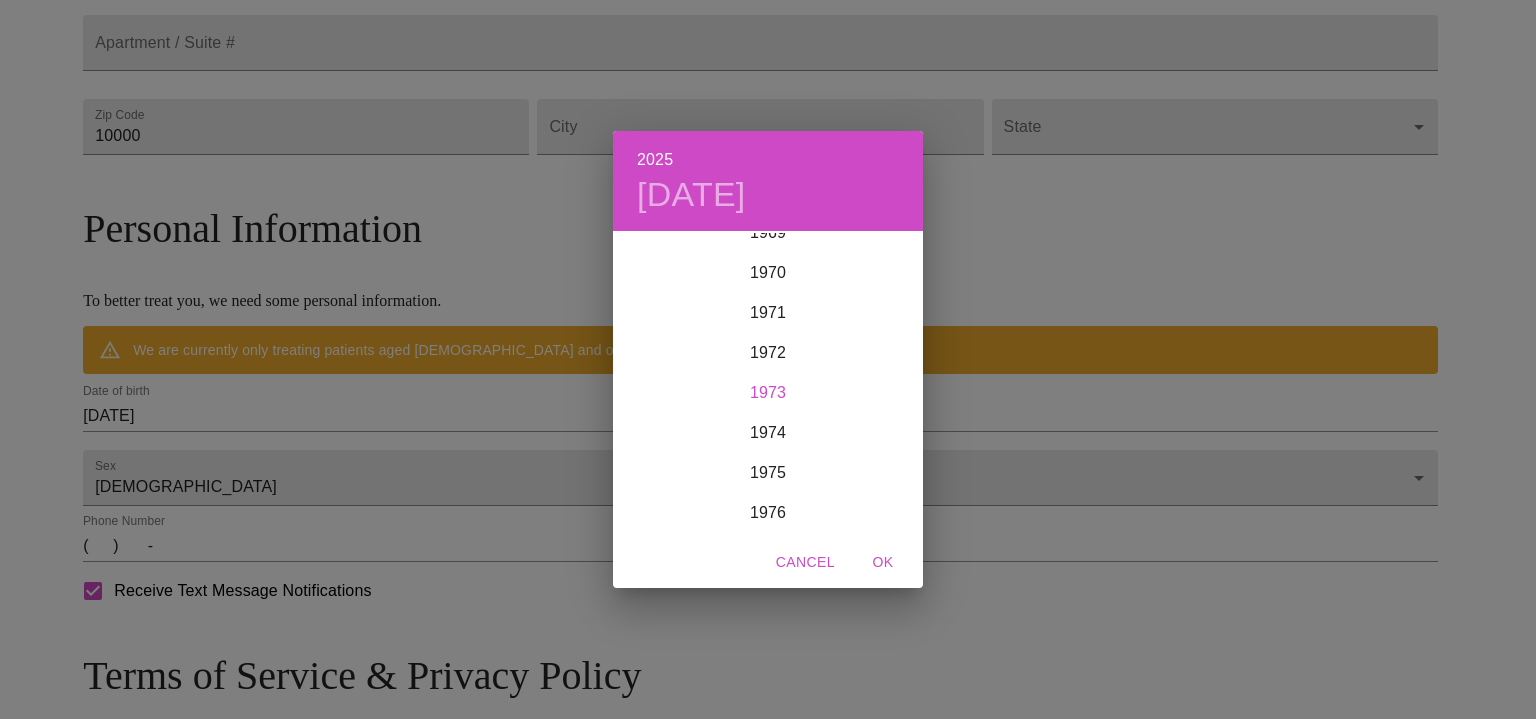 click on "1973" at bounding box center [768, 393] 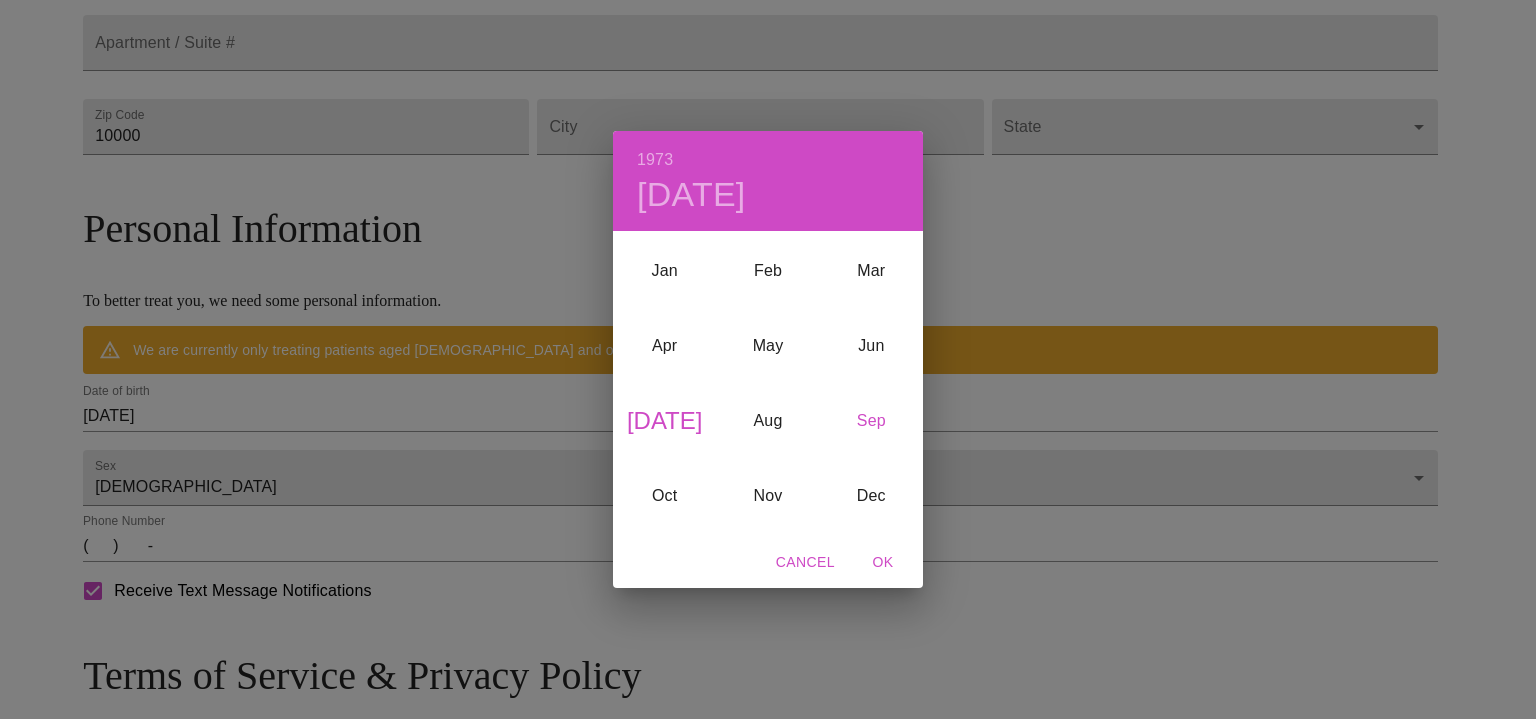 click on "Sep" at bounding box center [871, 420] 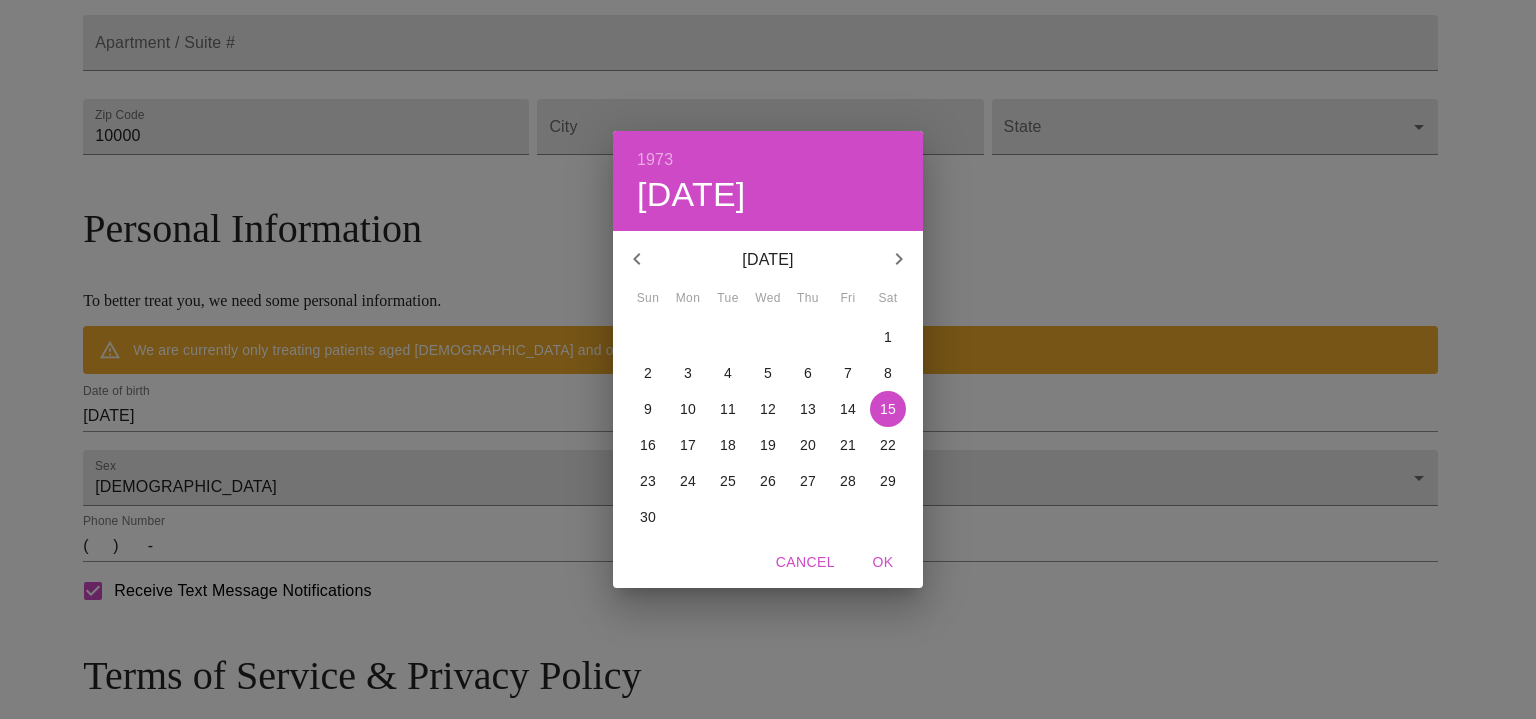 click on "13" at bounding box center [808, 409] 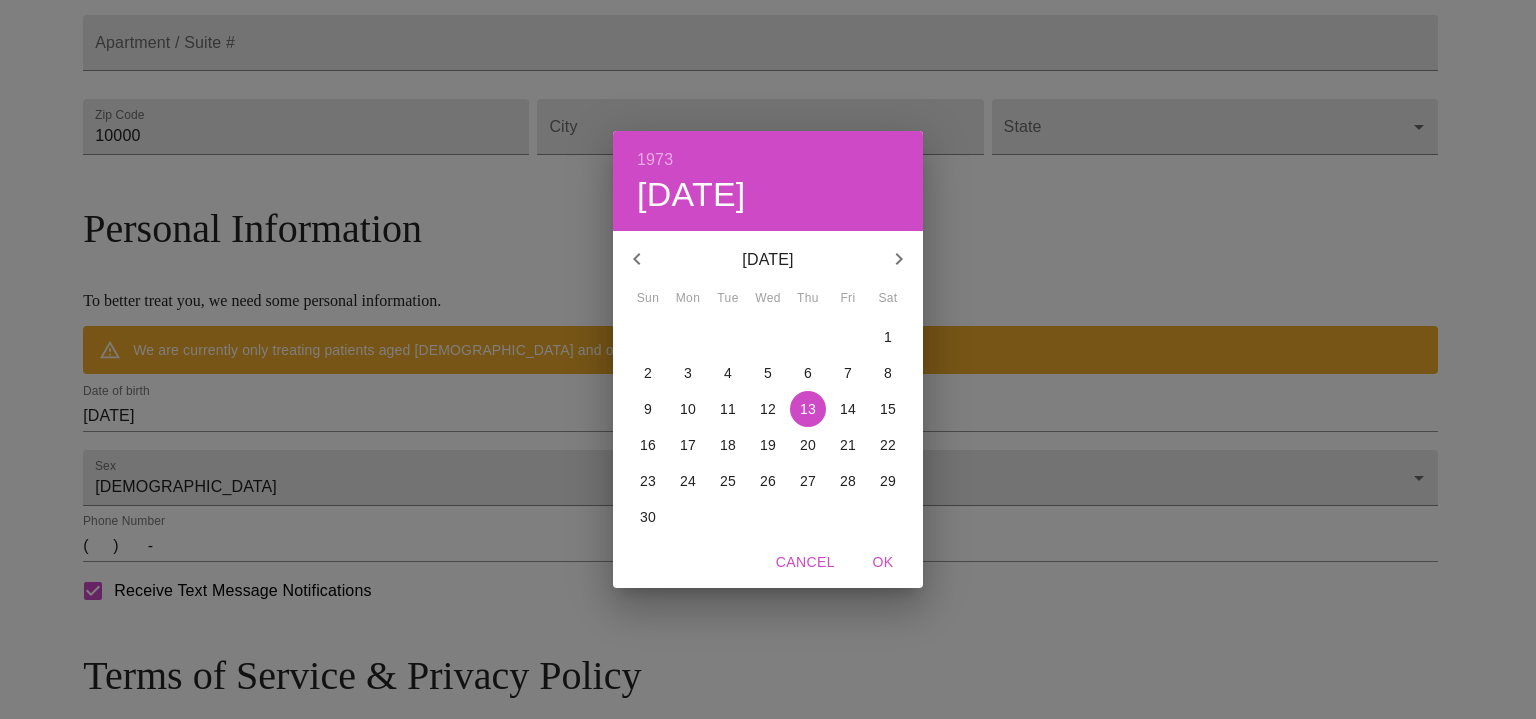 click on "OK" at bounding box center (883, 562) 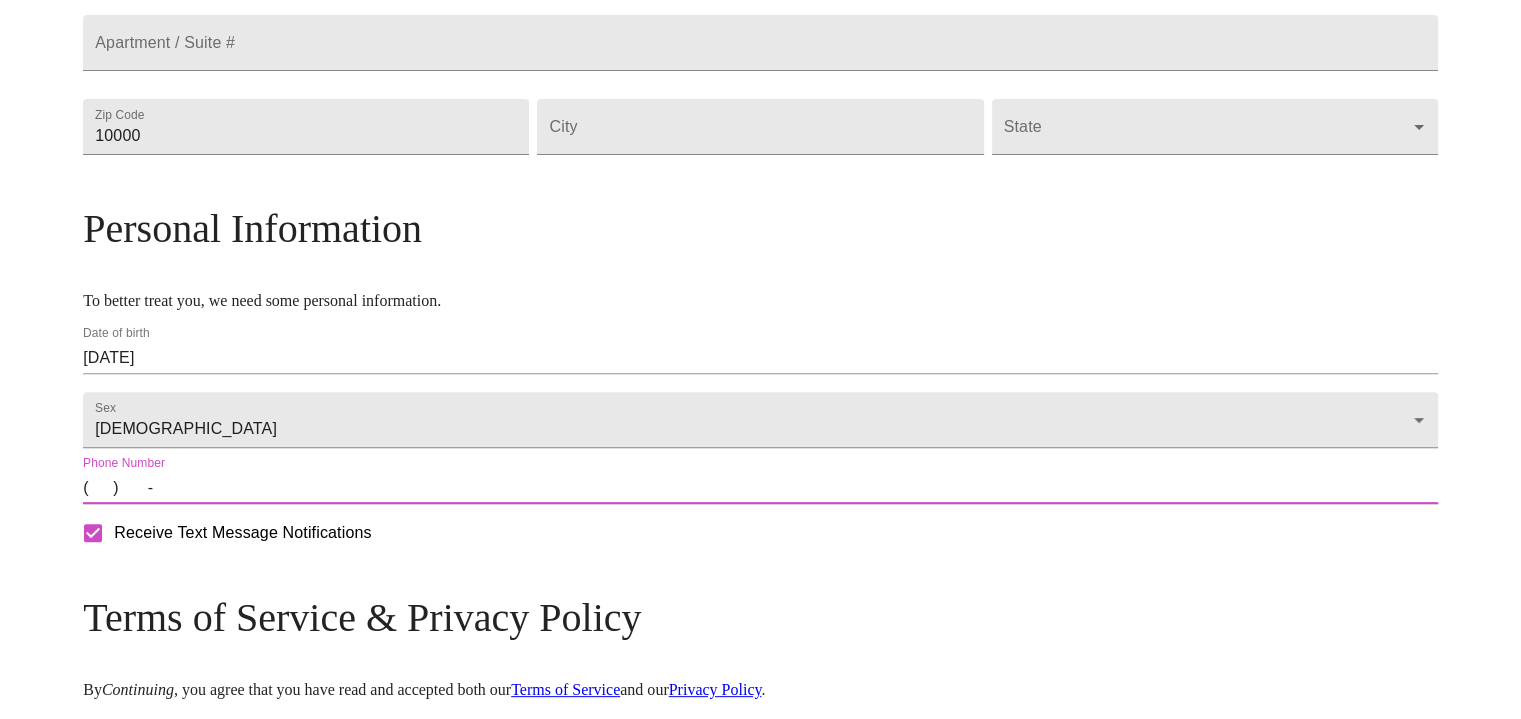 click on "(   )    -" at bounding box center (760, 488) 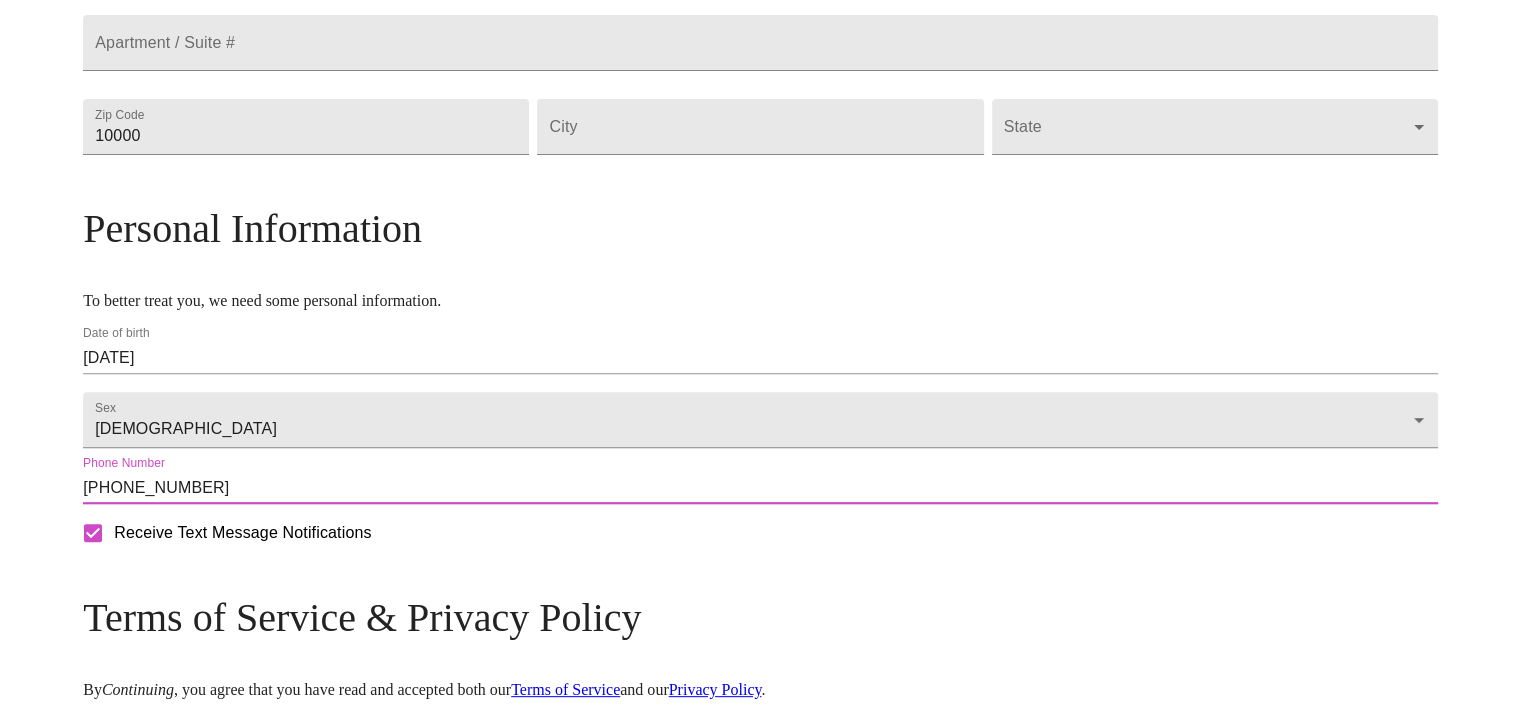 scroll, scrollTop: 424, scrollLeft: 0, axis: vertical 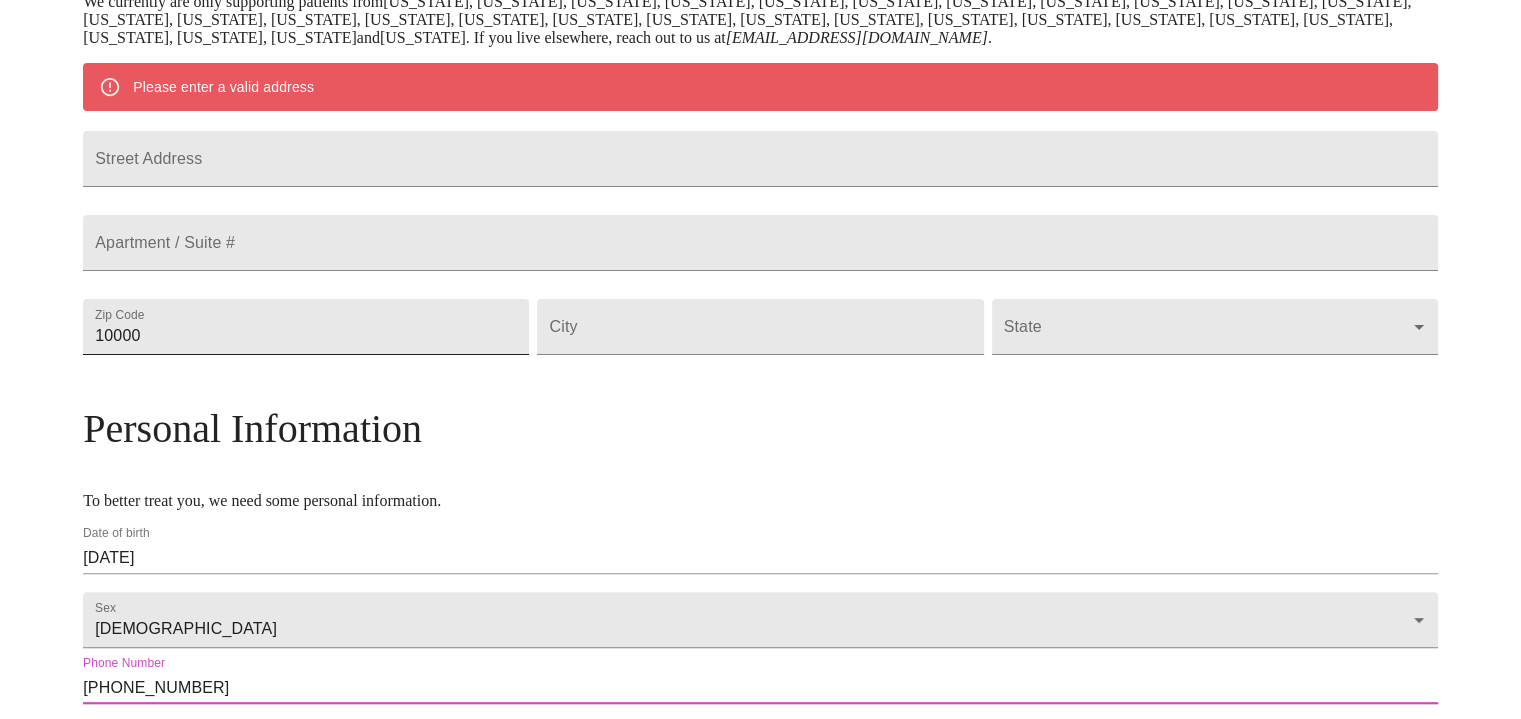 type on "[PHONE_NUMBER]" 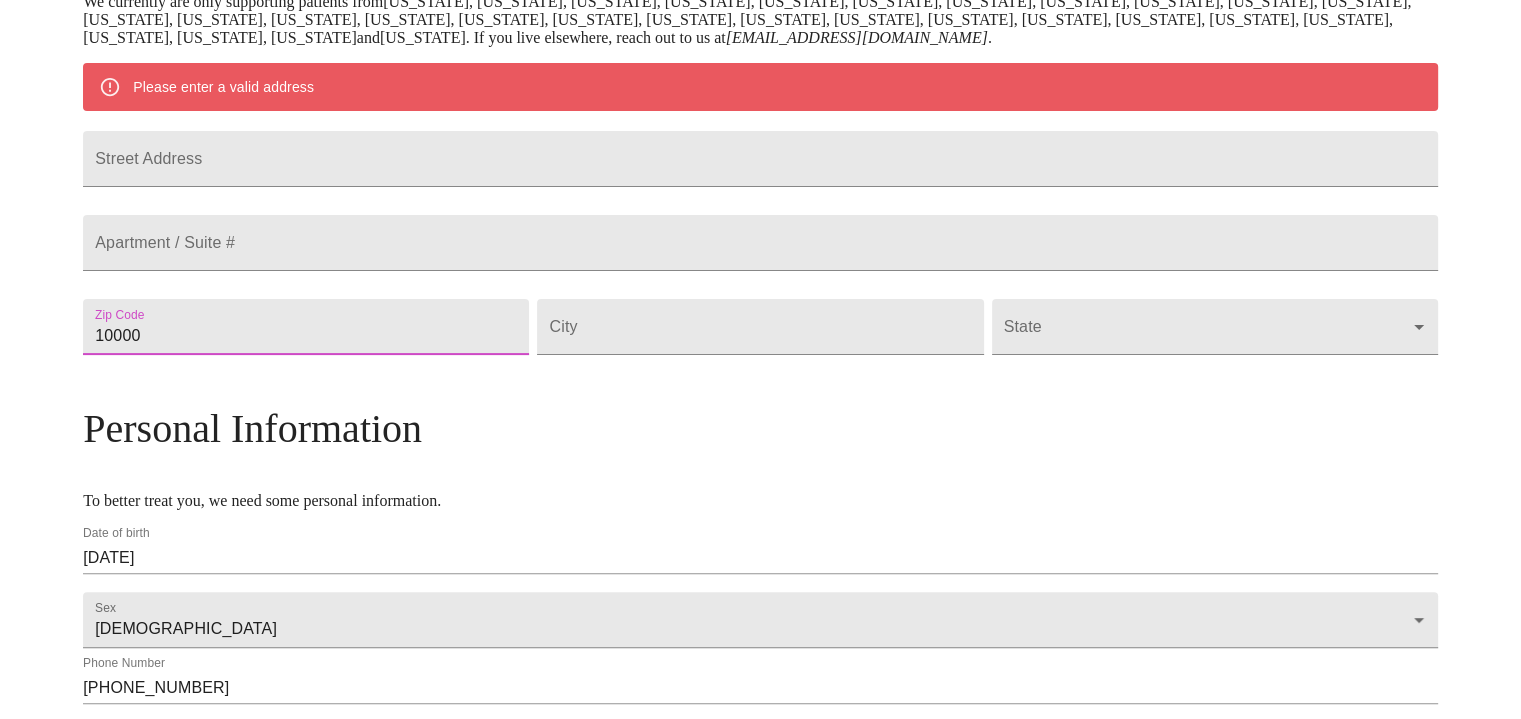 drag, startPoint x: 365, startPoint y: 383, endPoint x: 45, endPoint y: 367, distance: 320.39975 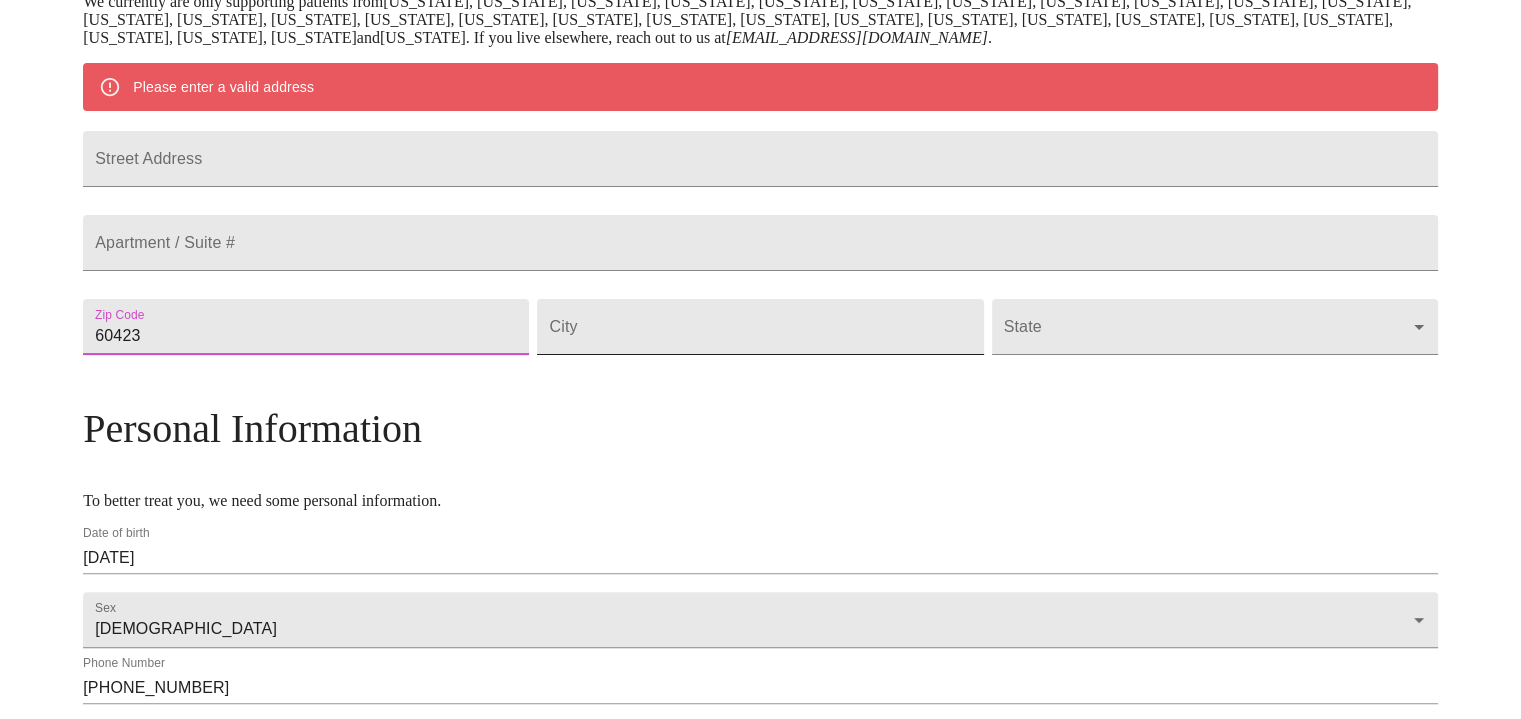 type on "60423" 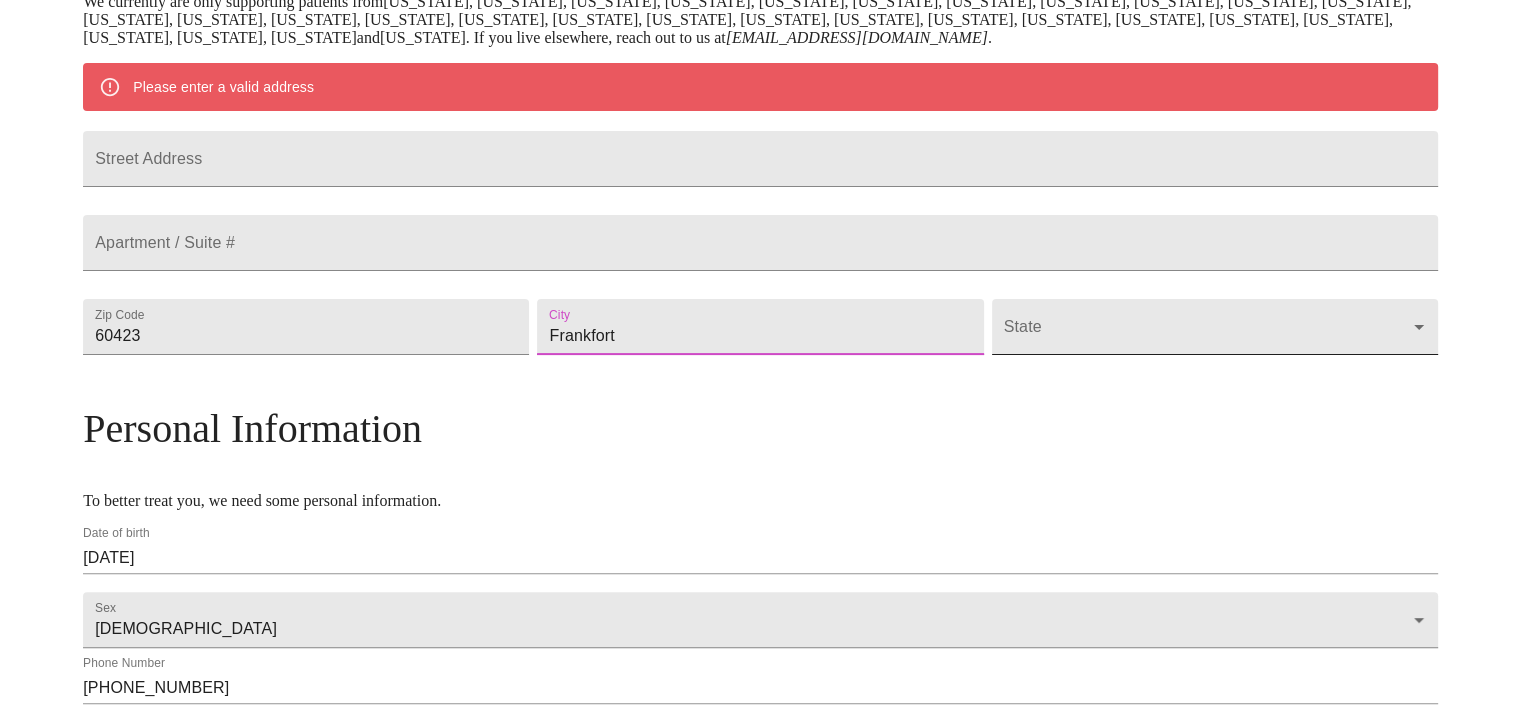 type on "Frankfort" 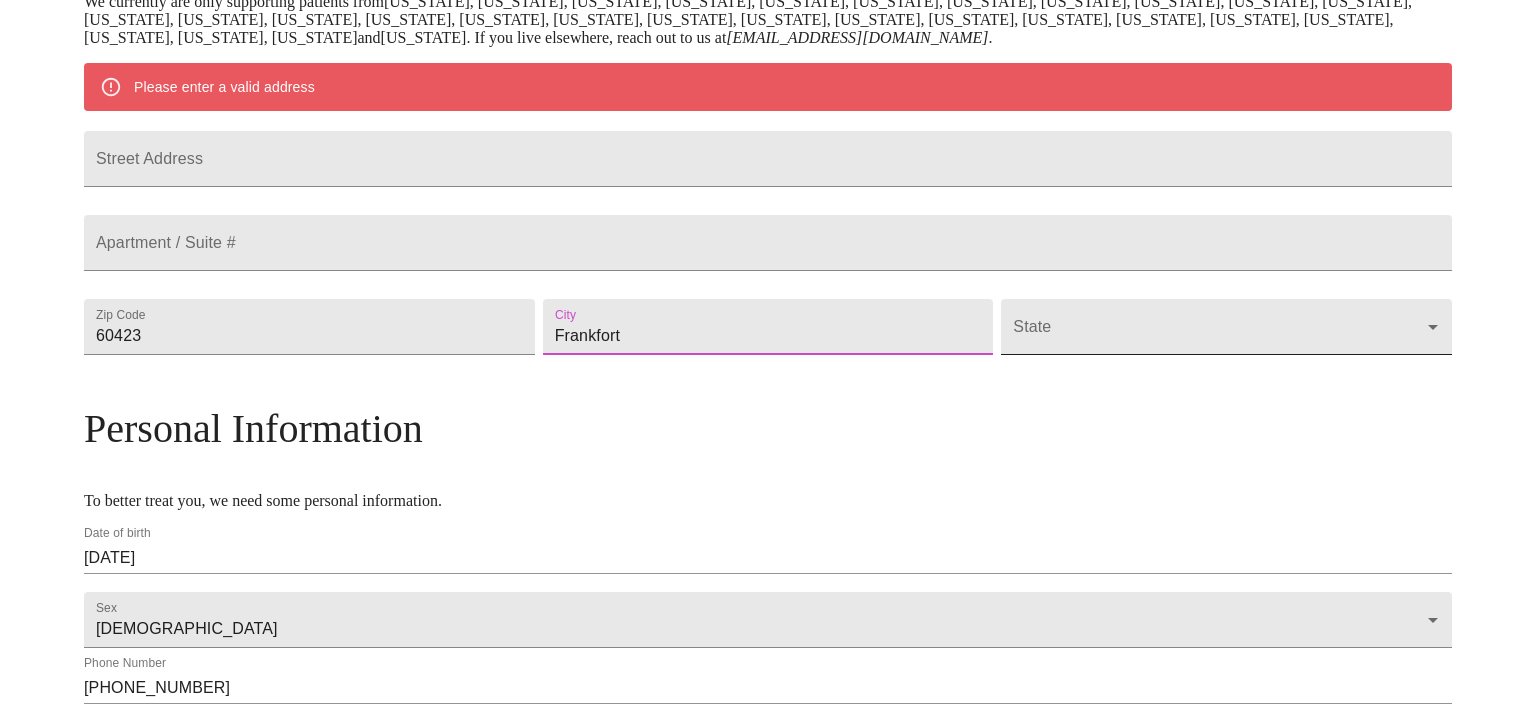 click on "MyMenopauseRx Welcome to MyMenopauseRx Since it's your first time here, you'll need to enter some medical and social information.  We'll guide you through it! Mailing Address We currently are only supporting patients from  [US_STATE], [US_STATE], [US_STATE], [US_STATE], [US_STATE], [US_STATE], [US_STATE], [US_STATE], [US_STATE], [US_STATE], [US_STATE], [US_STATE], [US_STATE], [US_STATE], [US_STATE], [US_STATE], [US_STATE], [US_STATE], [US_STATE], [US_STATE], [US_STATE], [US_STATE], [US_STATE], [US_STATE], [US_STATE], [US_STATE], [US_STATE], [US_STATE]  and  [US_STATE] . If you live elsewhere, reach out to us at  [EMAIL_ADDRESS][DOMAIN_NAME] . Please enter a valid address Street Address Apartment / Suite # Zip Code [GEOGRAPHIC_DATA] ​ Personal Information To better treat you, we need some personal information. Date of birth [DEMOGRAPHIC_DATA] Sex [DEMOGRAPHIC_DATA] [DEMOGRAPHIC_DATA] Phone Number [PHONE_NUMBER] Receive Text Message Notifications Terms of Service & Privacy Policy By  Continuing , you agree that you have read and accepted both our  Terms of Service  and our  Privacy Policy . Logout" at bounding box center [768, 334] 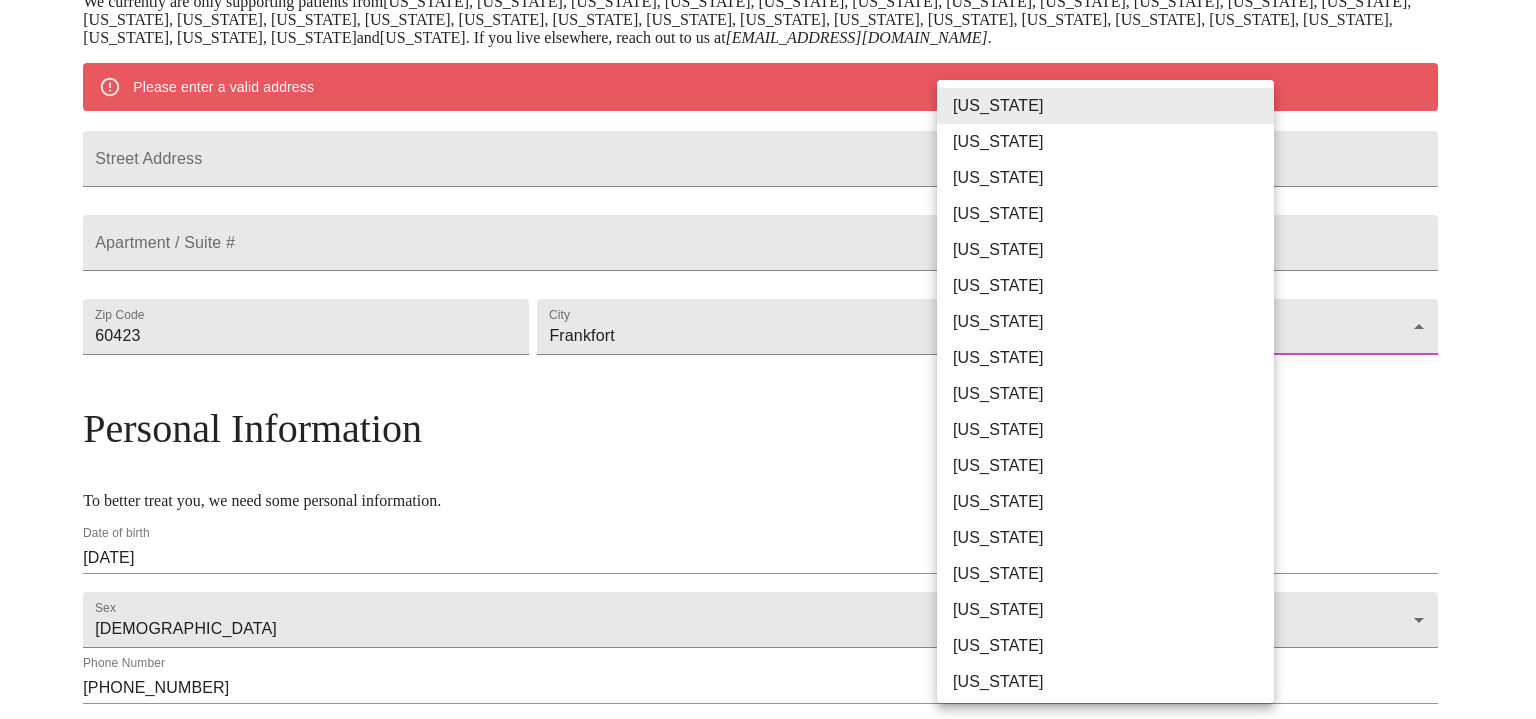 type 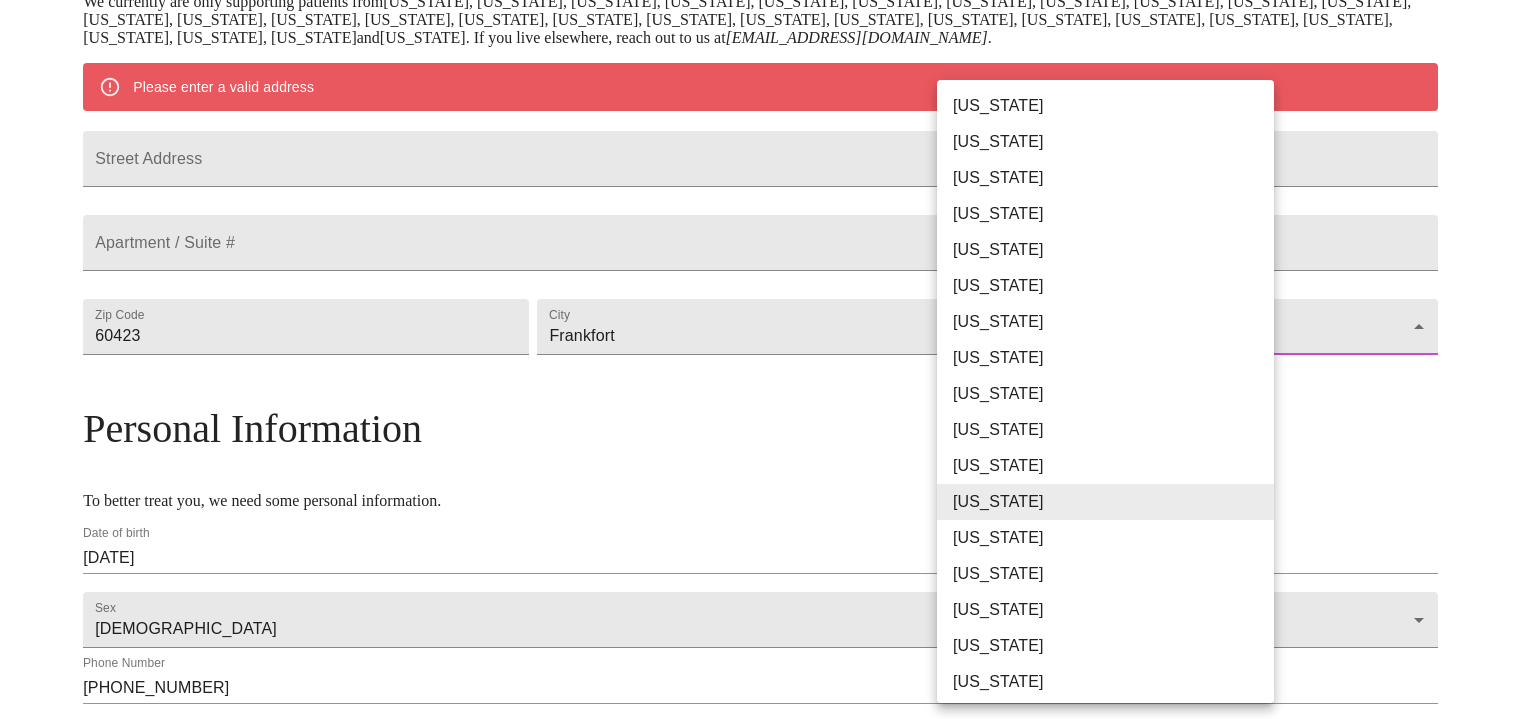 click on "[US_STATE]" at bounding box center [1113, 538] 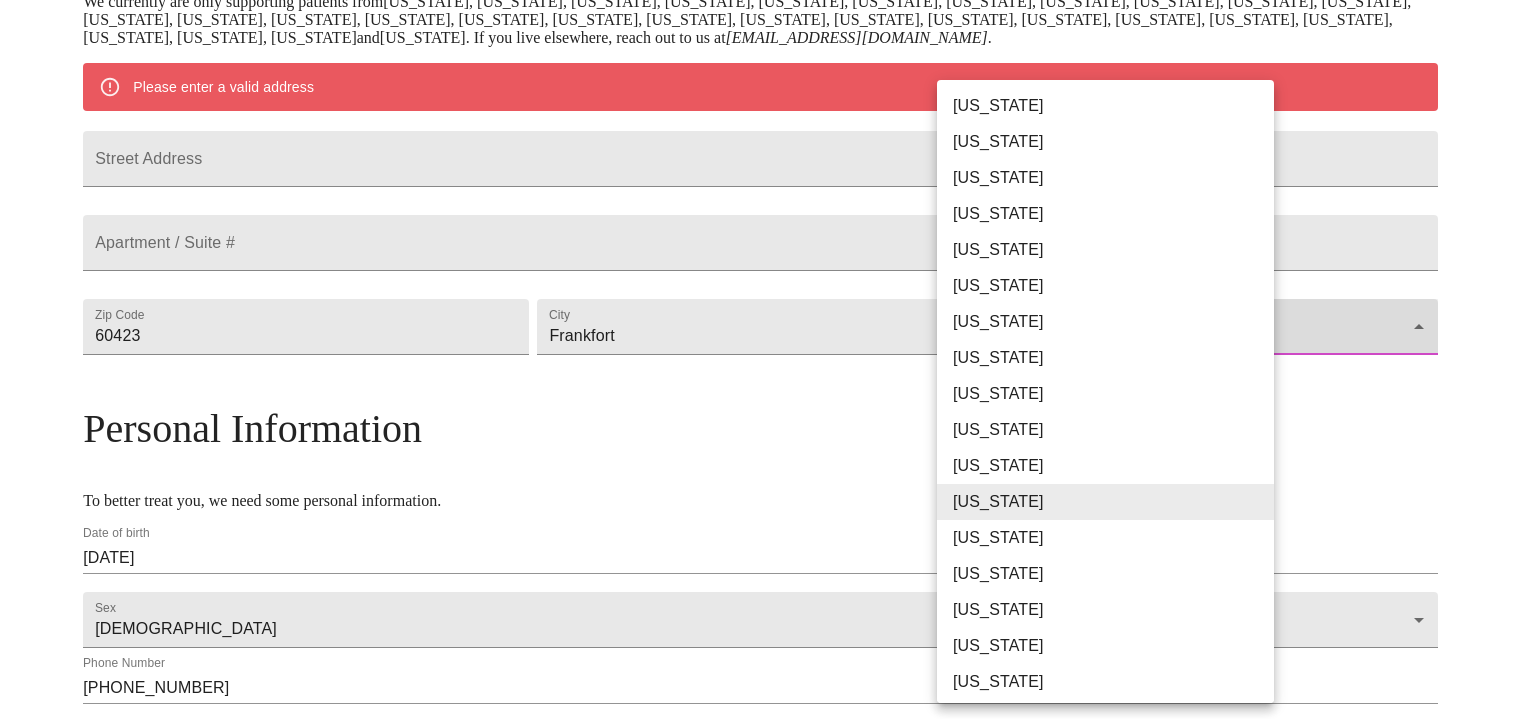 type on "[US_STATE]" 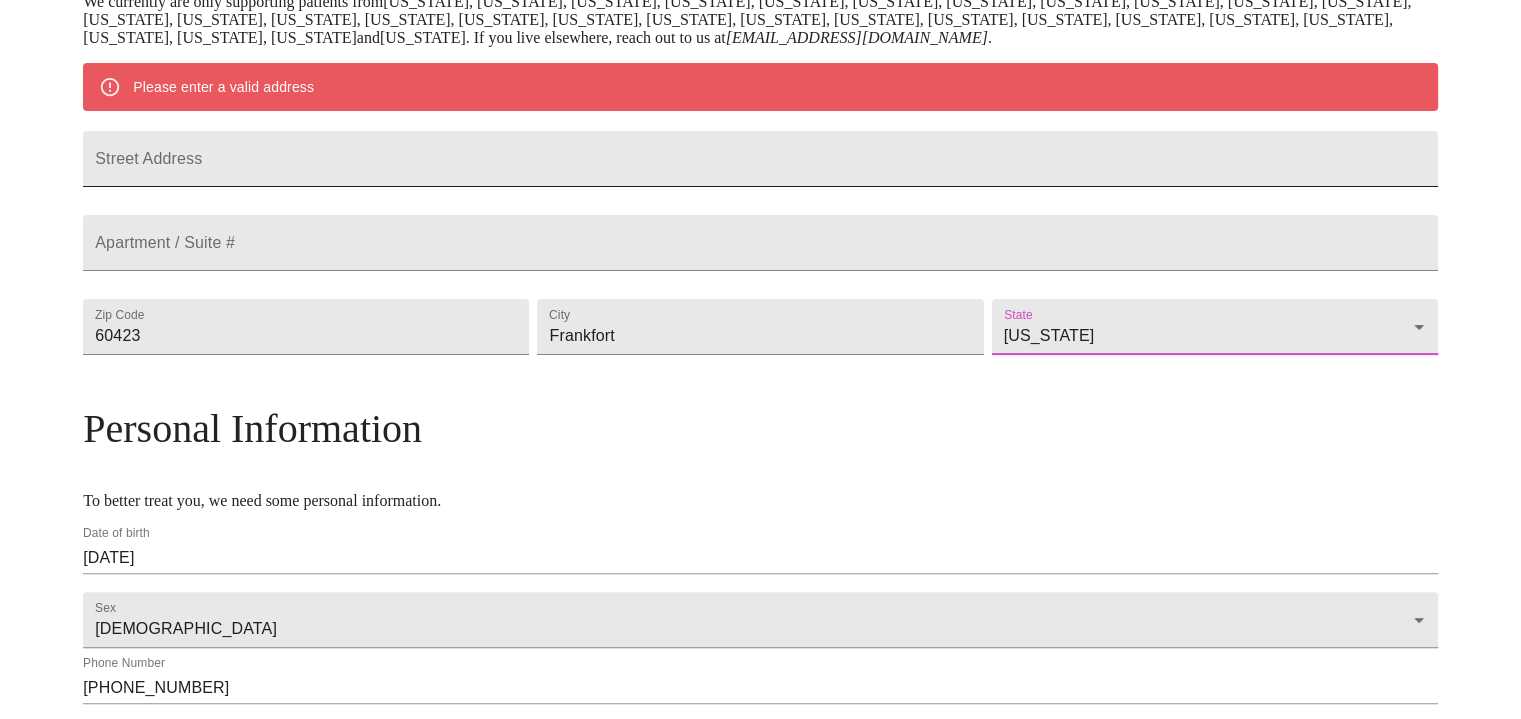 click on "Street Address" at bounding box center (760, 159) 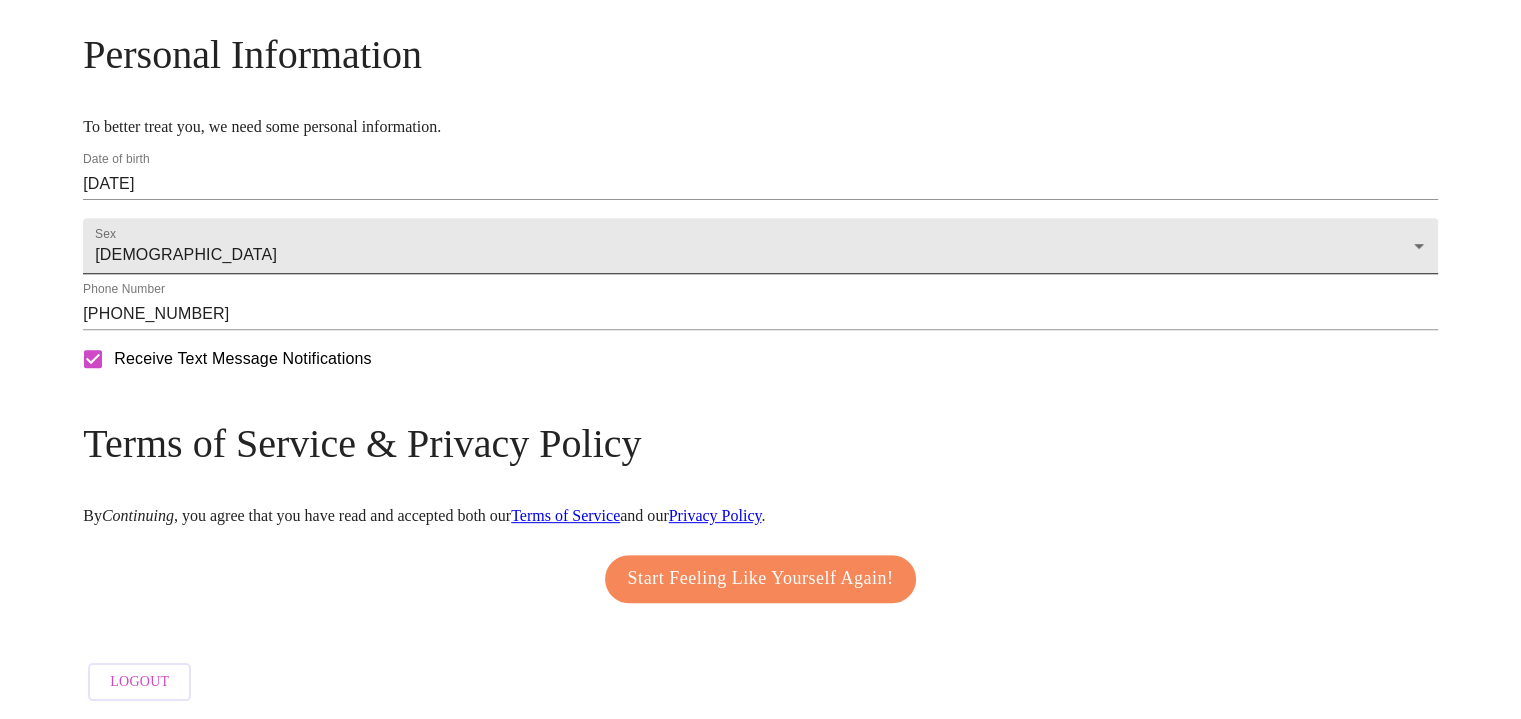 scroll, scrollTop: 795, scrollLeft: 0, axis: vertical 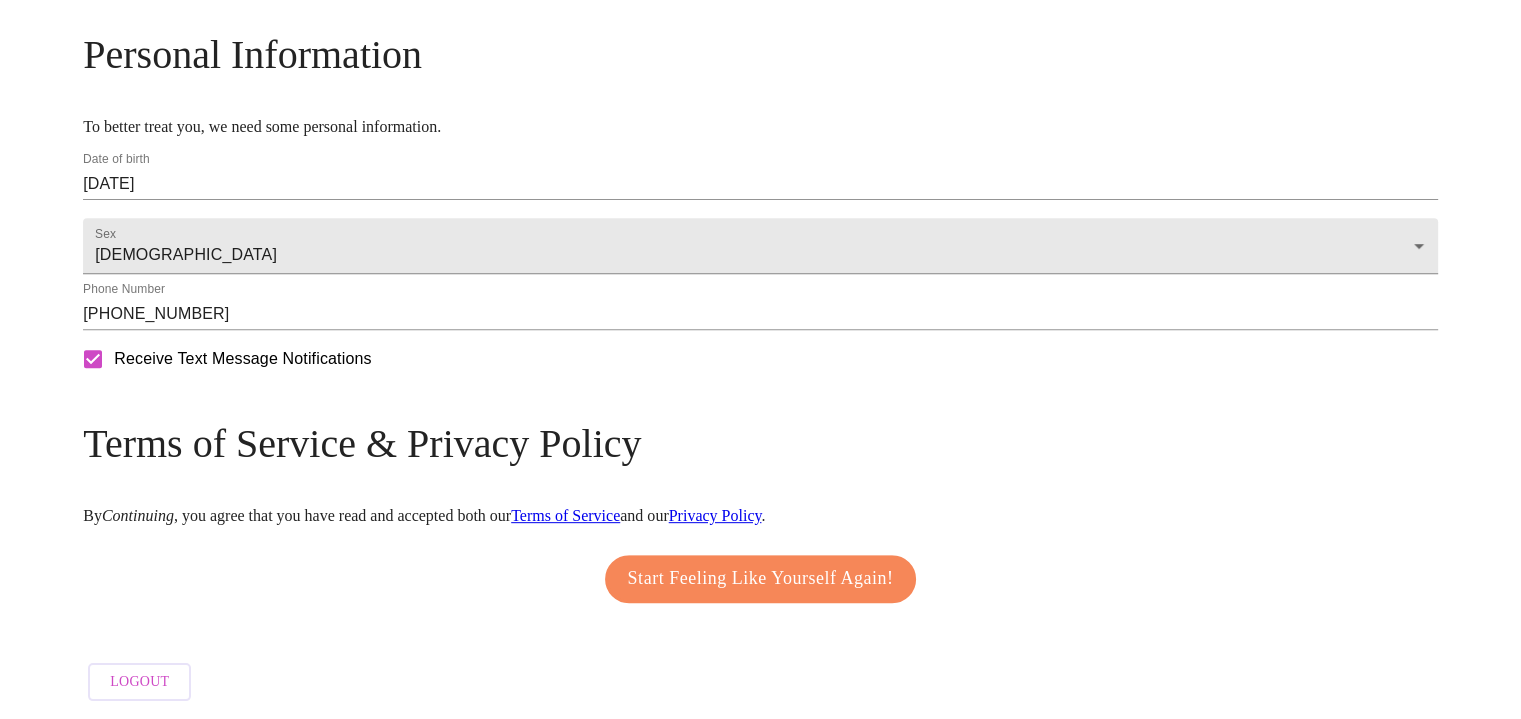 type on "230 [PERSON_NAME] Dr" 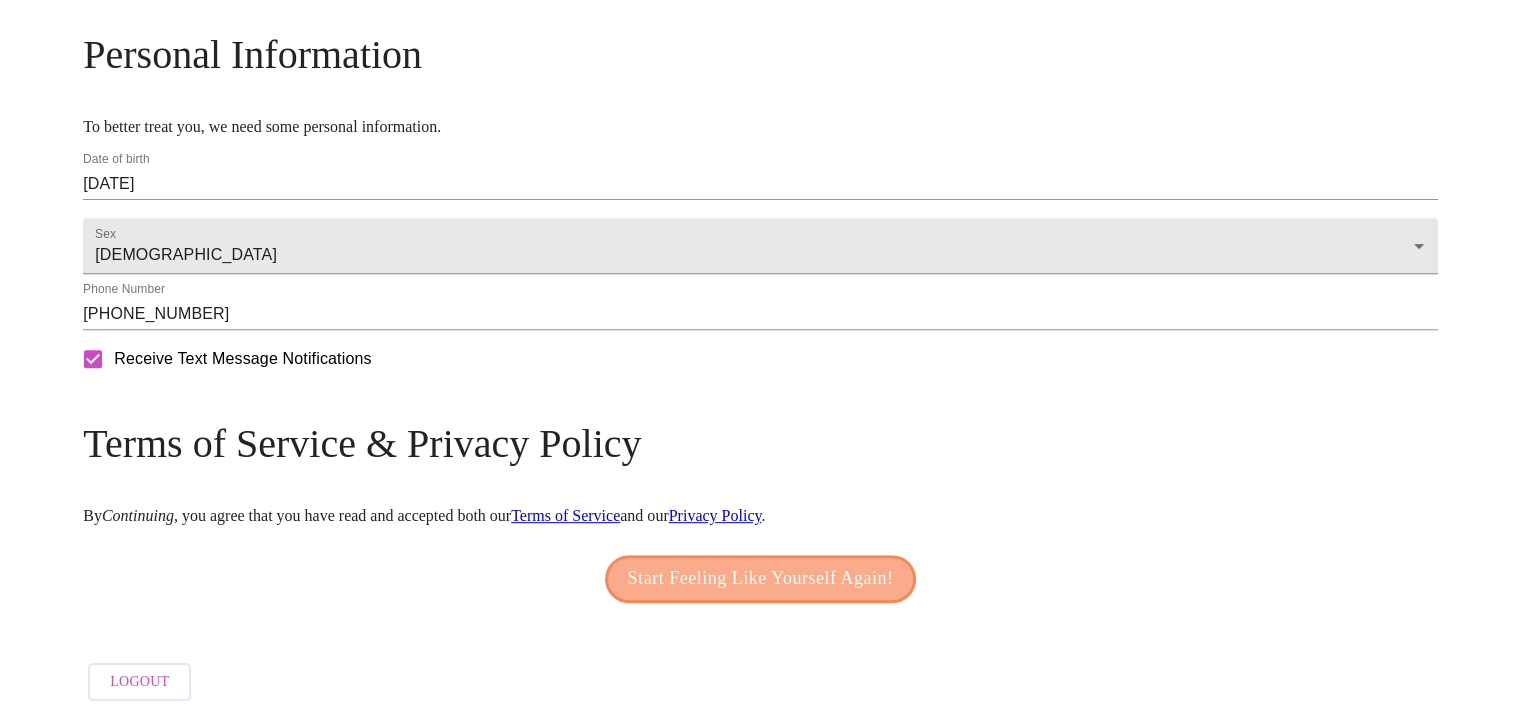 drag, startPoint x: 656, startPoint y: 559, endPoint x: 668, endPoint y: 575, distance: 20 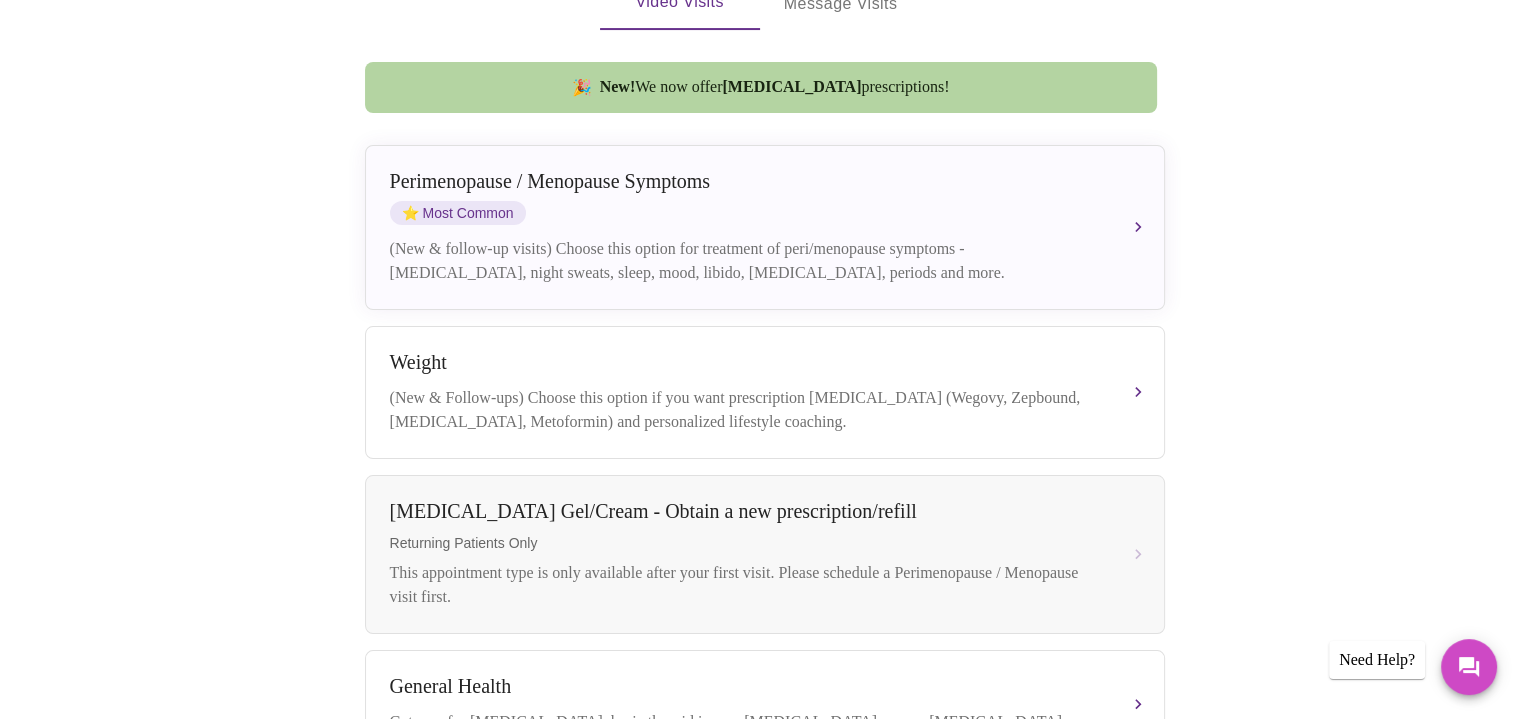 scroll, scrollTop: 299, scrollLeft: 0, axis: vertical 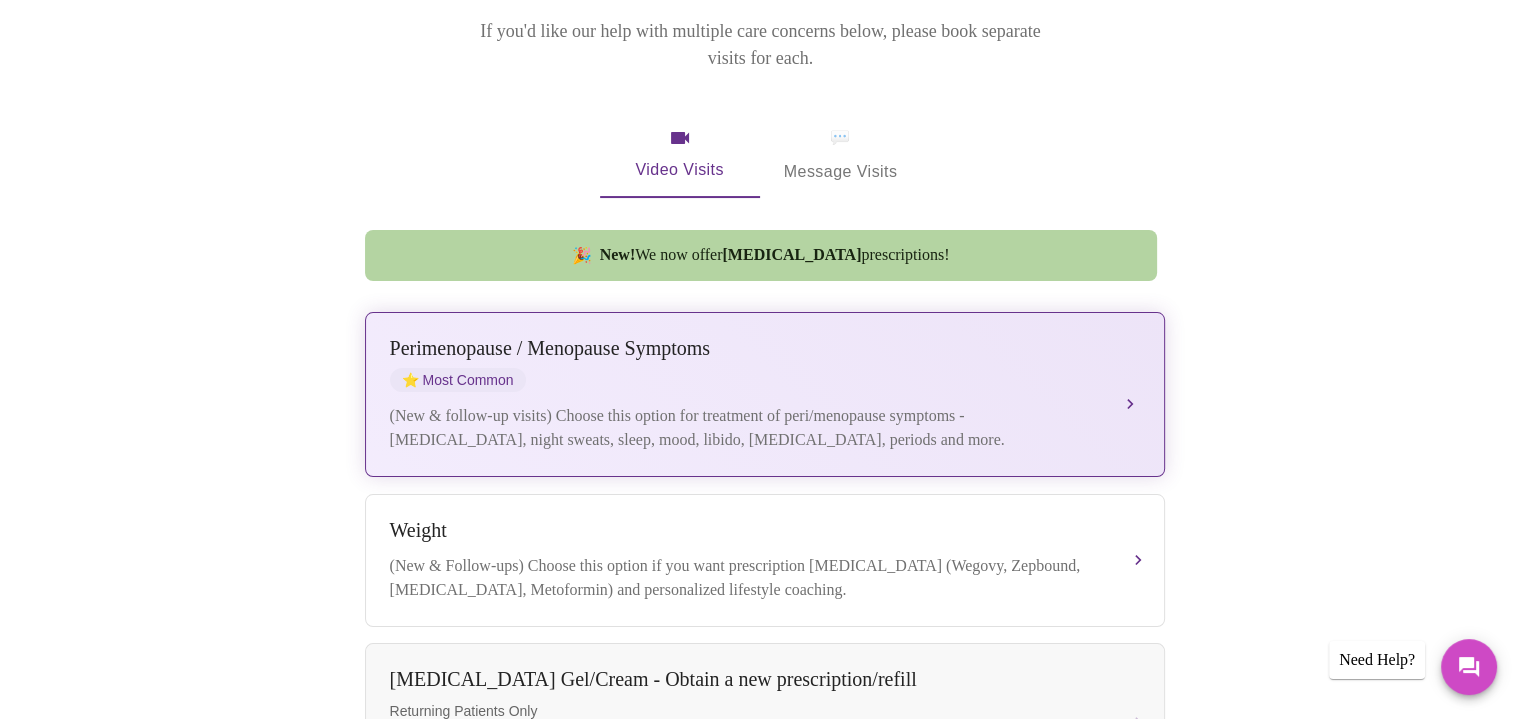 click on "(New & follow-up visits) Choose this option for treatment of peri/menopause symptoms - [MEDICAL_DATA], night sweats, sleep, mood, libido, [MEDICAL_DATA], periods and more." at bounding box center (745, 428) 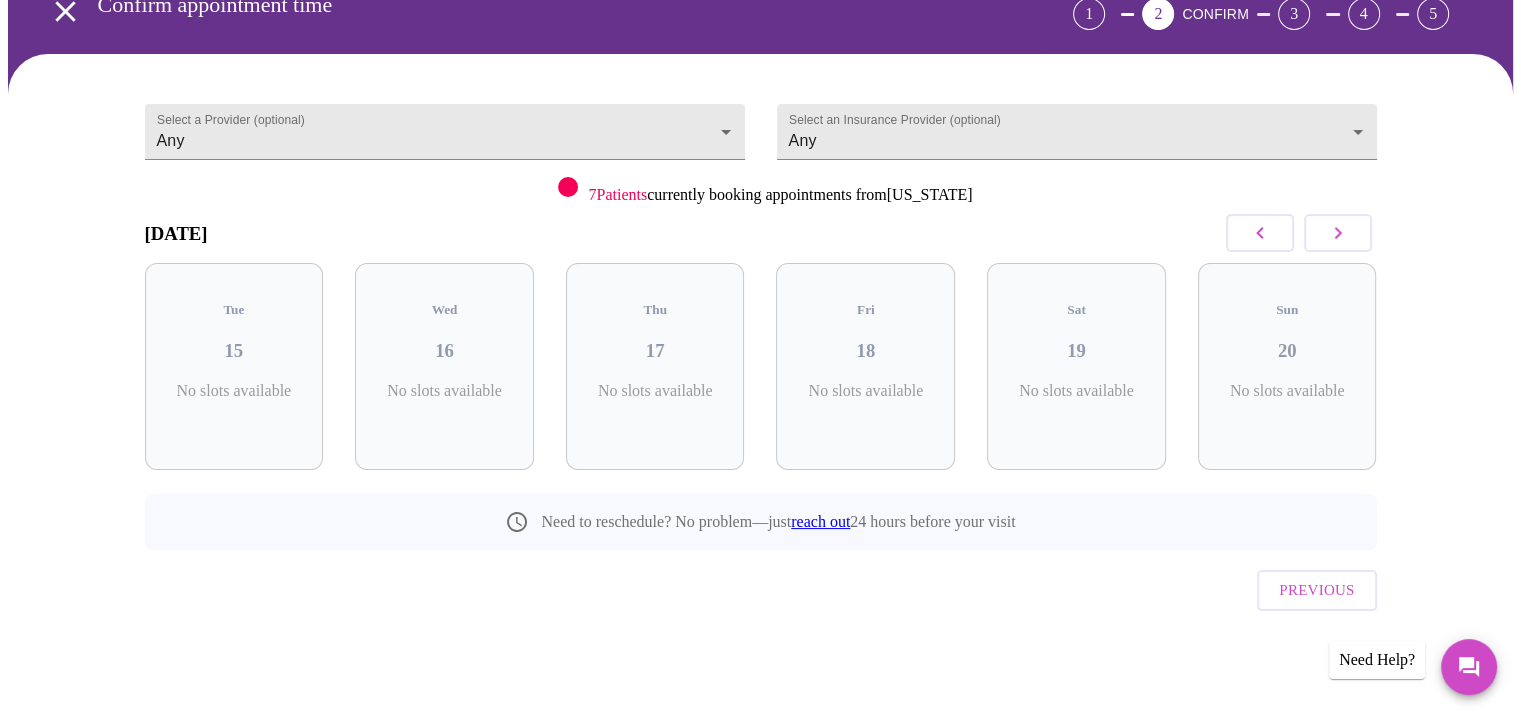 scroll, scrollTop: 65, scrollLeft: 0, axis: vertical 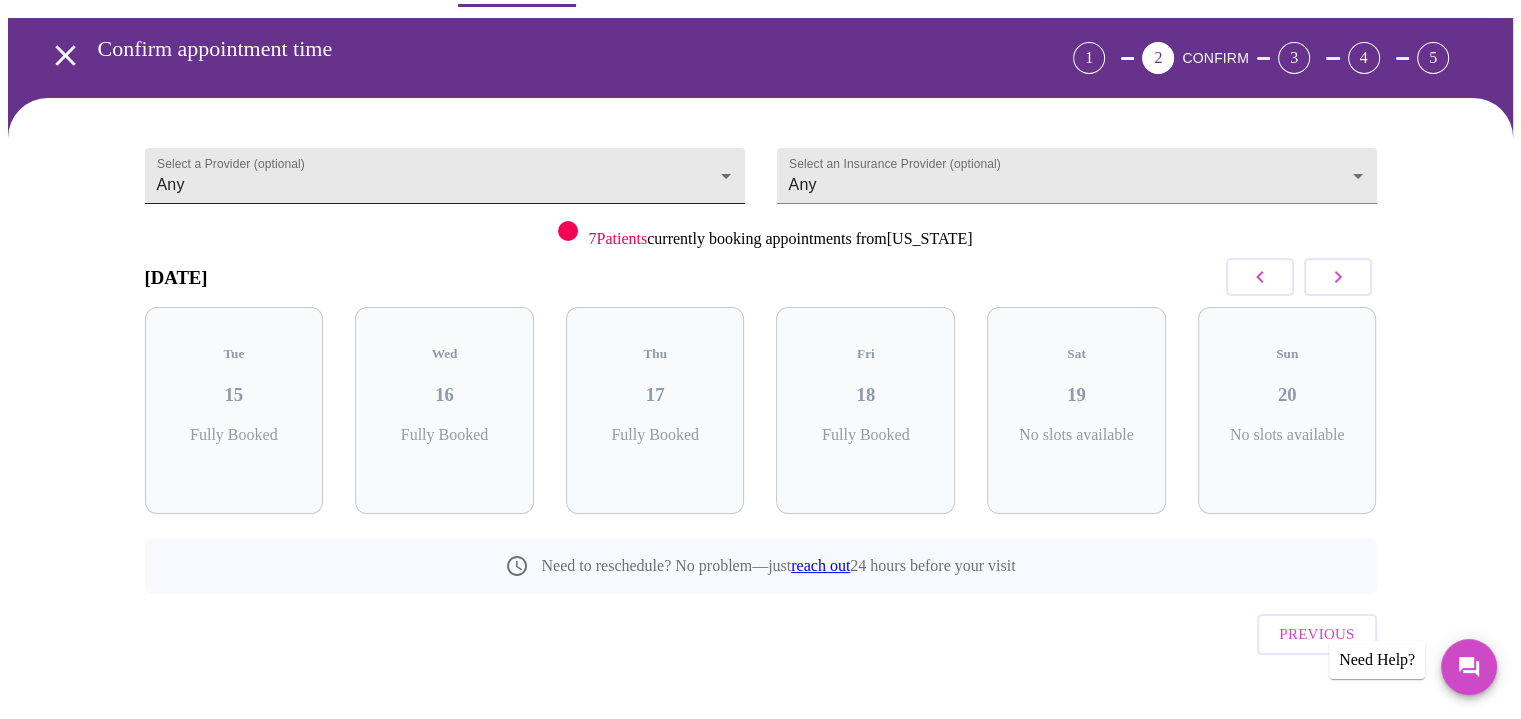click on "MyMenopauseRx Appointments Messaging Labs Uploads Medications Community Refer a Friend Hi [PERSON_NAME] appointment time 1 2 CONFIRM 3 4 5 Select a Provider (optional) Any Any Select an Insurance Provider (optional) Any Any 7  Patients  currently booking appointments from  [US_STATE] [DATE] Tue 15 Fully Booked Wed 16 Fully Booked Thu 17 Fully Booked Fri 18 Fully Booked Sat 19 No slots available Sun 20 No slots available Need to reschedule? No problem—just  reach out  24 hours before your visit Previous Need Help? Settings Billing Invoices Log out" at bounding box center [760, 349] 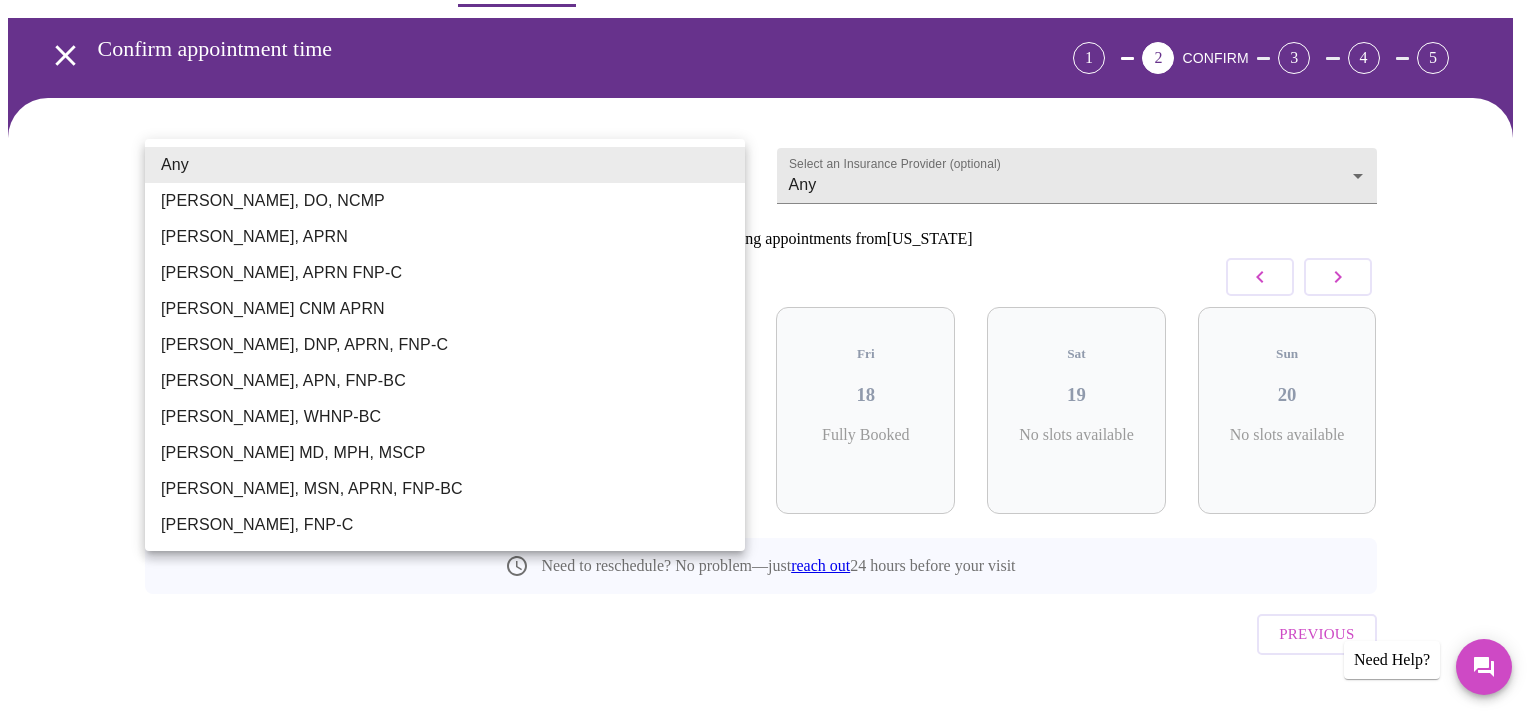 click at bounding box center (768, 359) 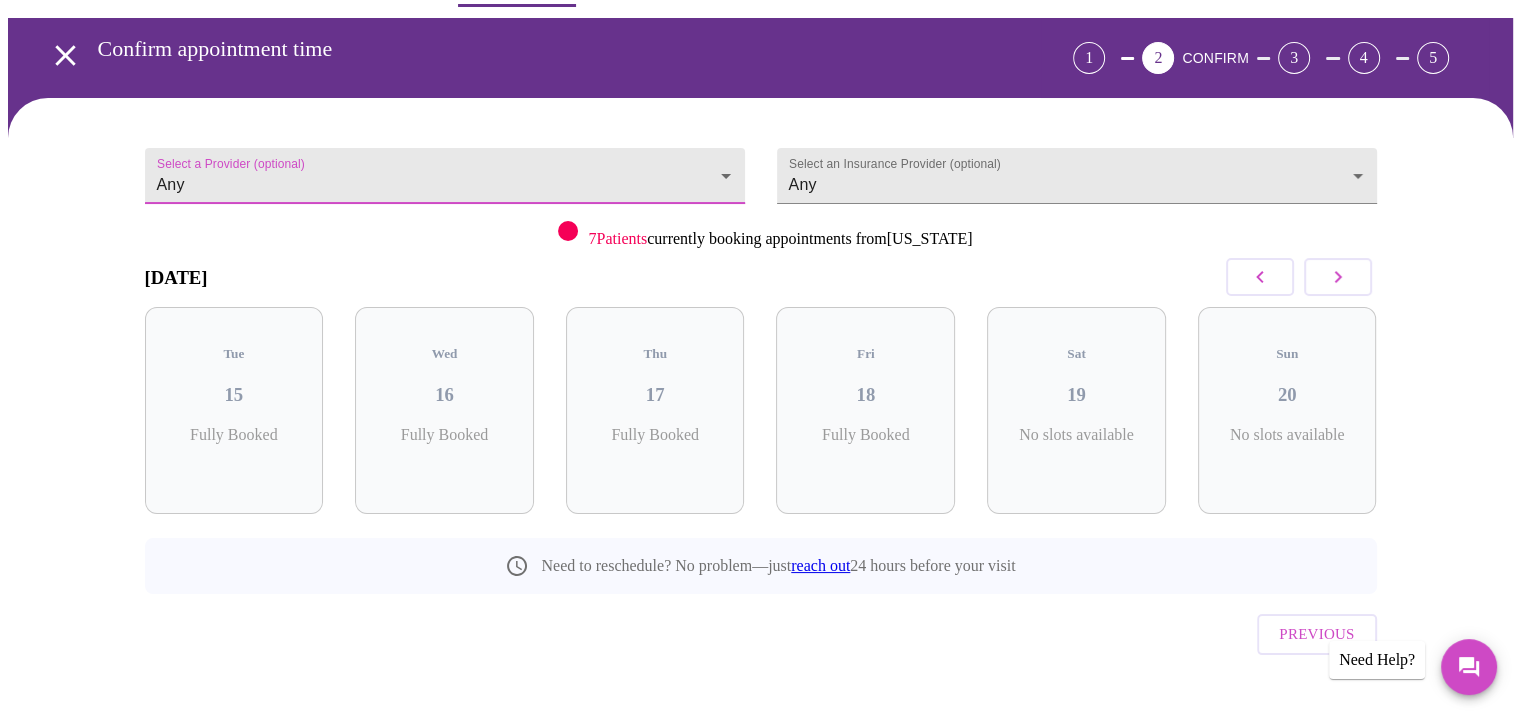 click on "MyMenopauseRx Appointments Messaging Labs Uploads Medications Community Refer a Friend Hi [PERSON_NAME] appointment time 1 2 CONFIRM 3 4 5 Select a Provider (optional) Any Any Select an Insurance Provider (optional) Any Any 7  Patients  currently booking appointments from  [US_STATE] [DATE] Tue 15 Fully Booked Wed 16 Fully Booked Thu 17 Fully Booked Fri 18 Fully Booked Sat 19 No slots available Sun 20 No slots available Need to reschedule? No problem—just  reach out  24 hours before your visit Previous Need Help? Settings Billing Invoices Log out" at bounding box center [760, 349] 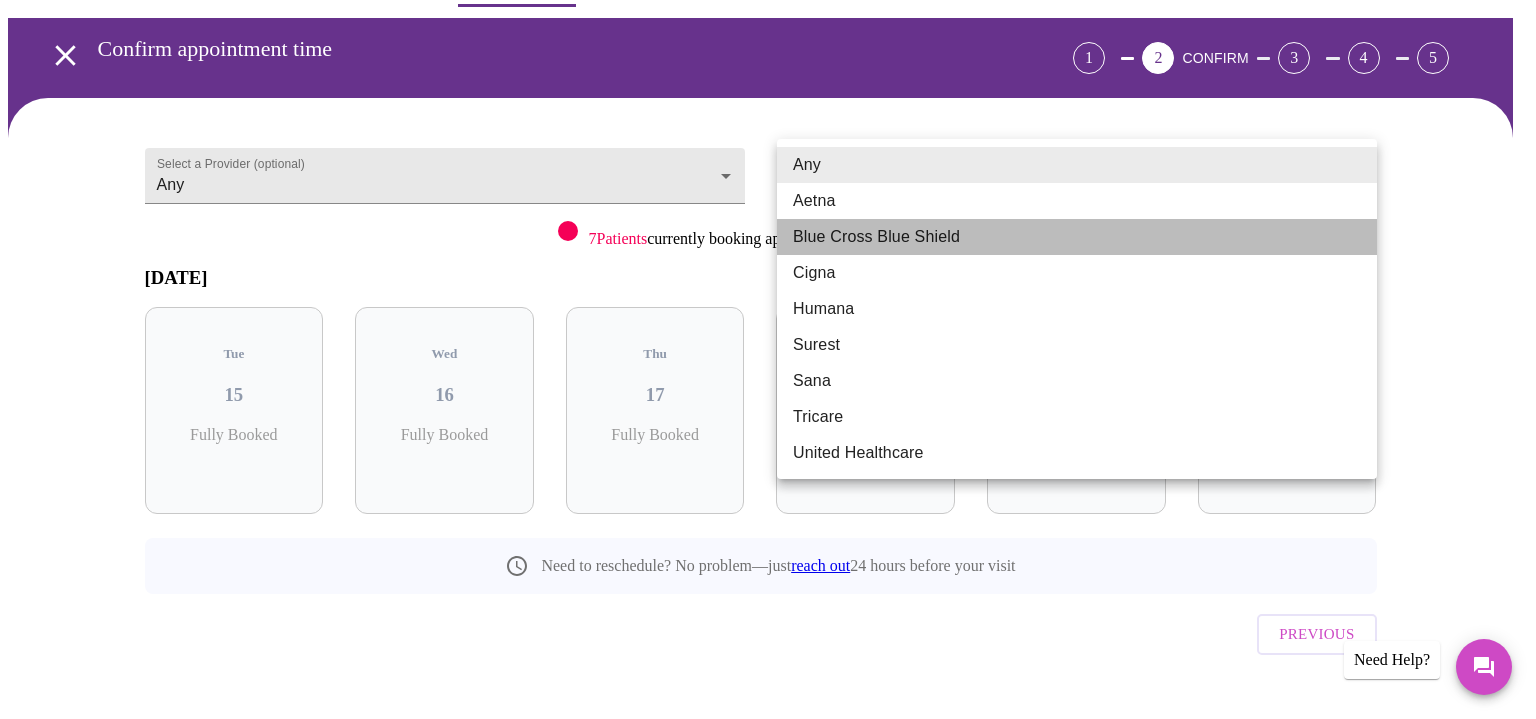 click on "Blue Cross Blue Shield" at bounding box center (1077, 237) 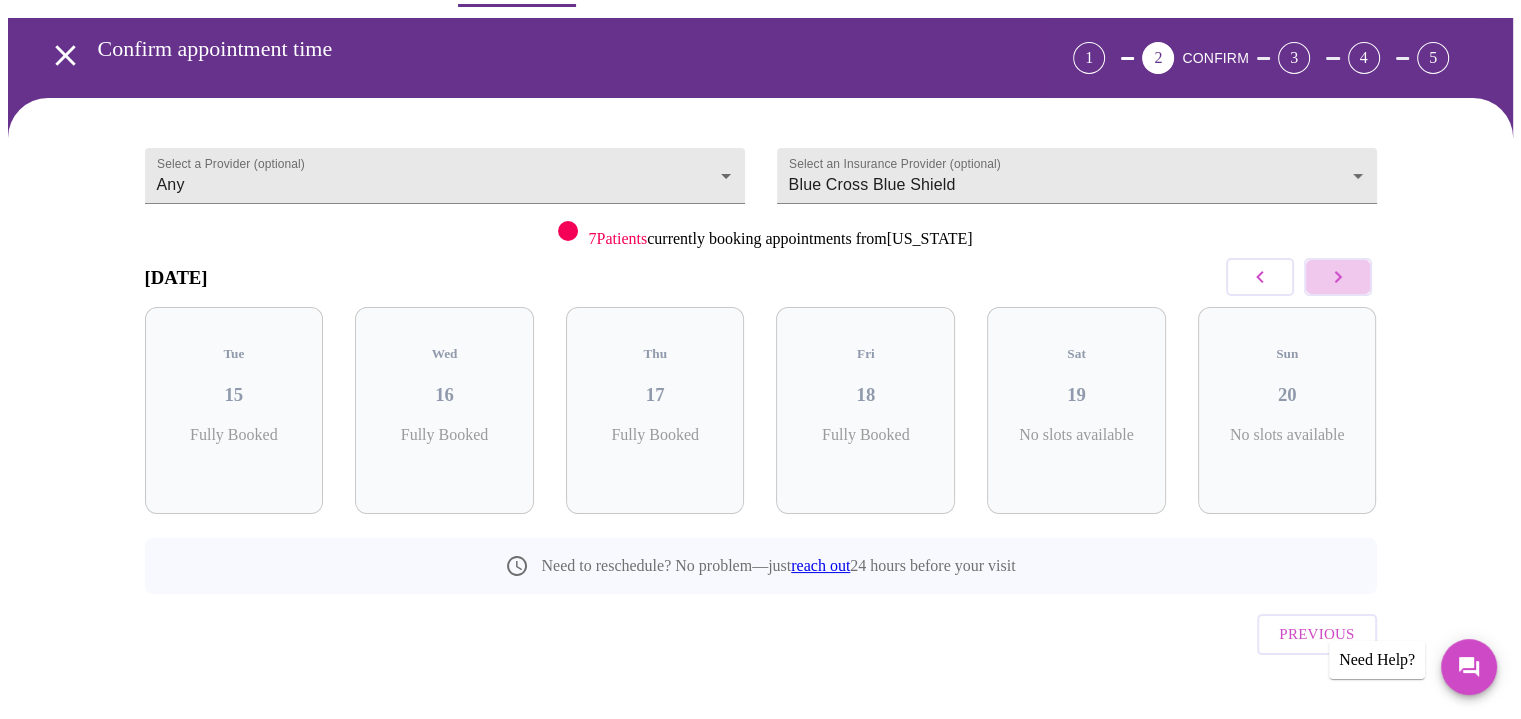 click 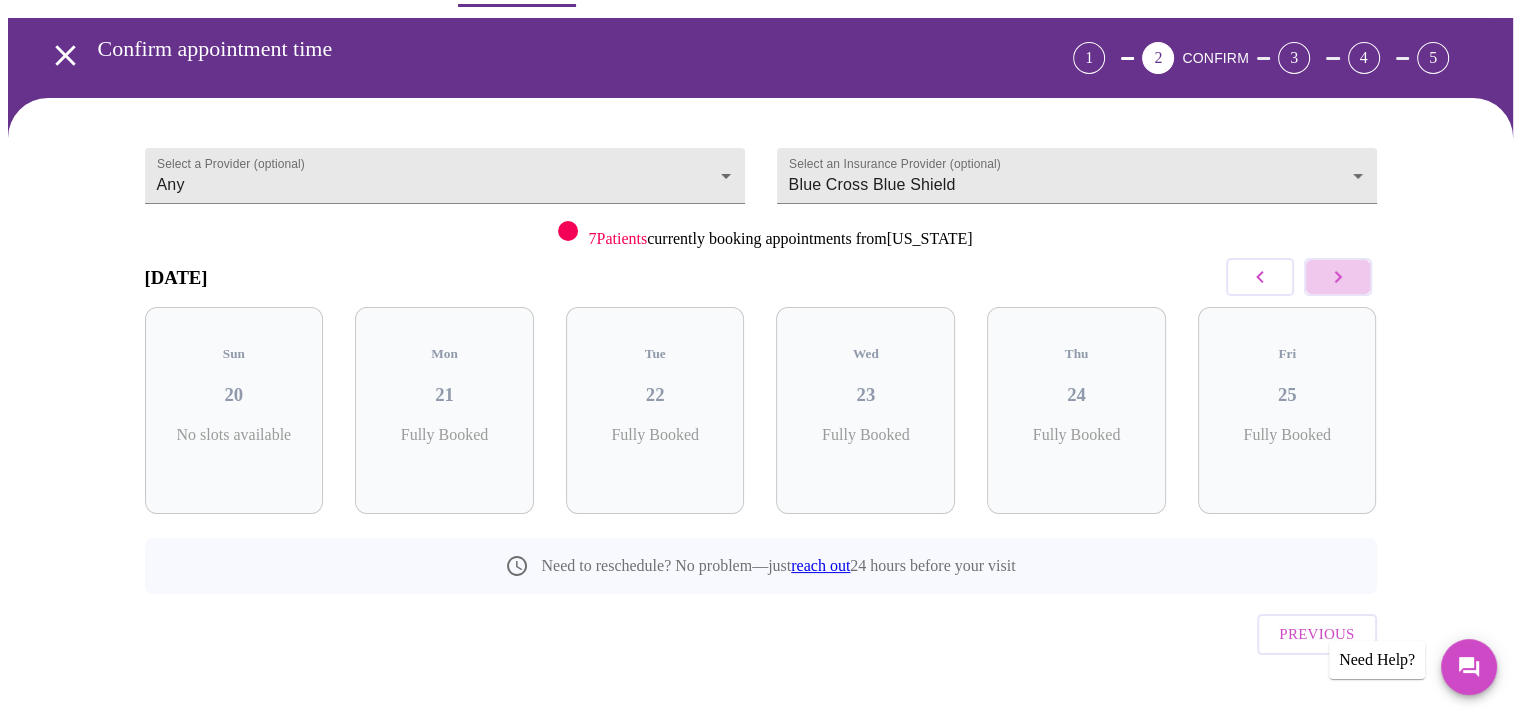 click 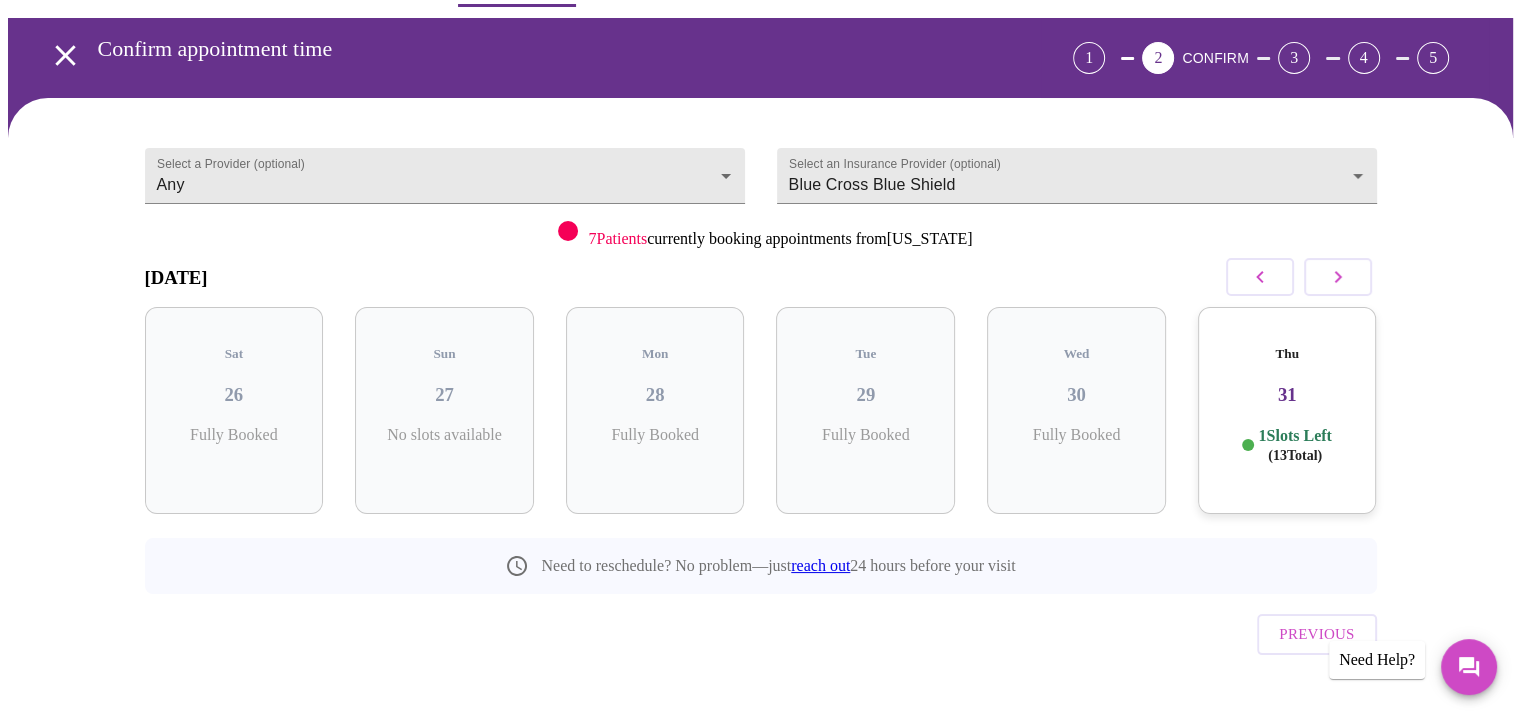 click on "31" at bounding box center (1287, 395) 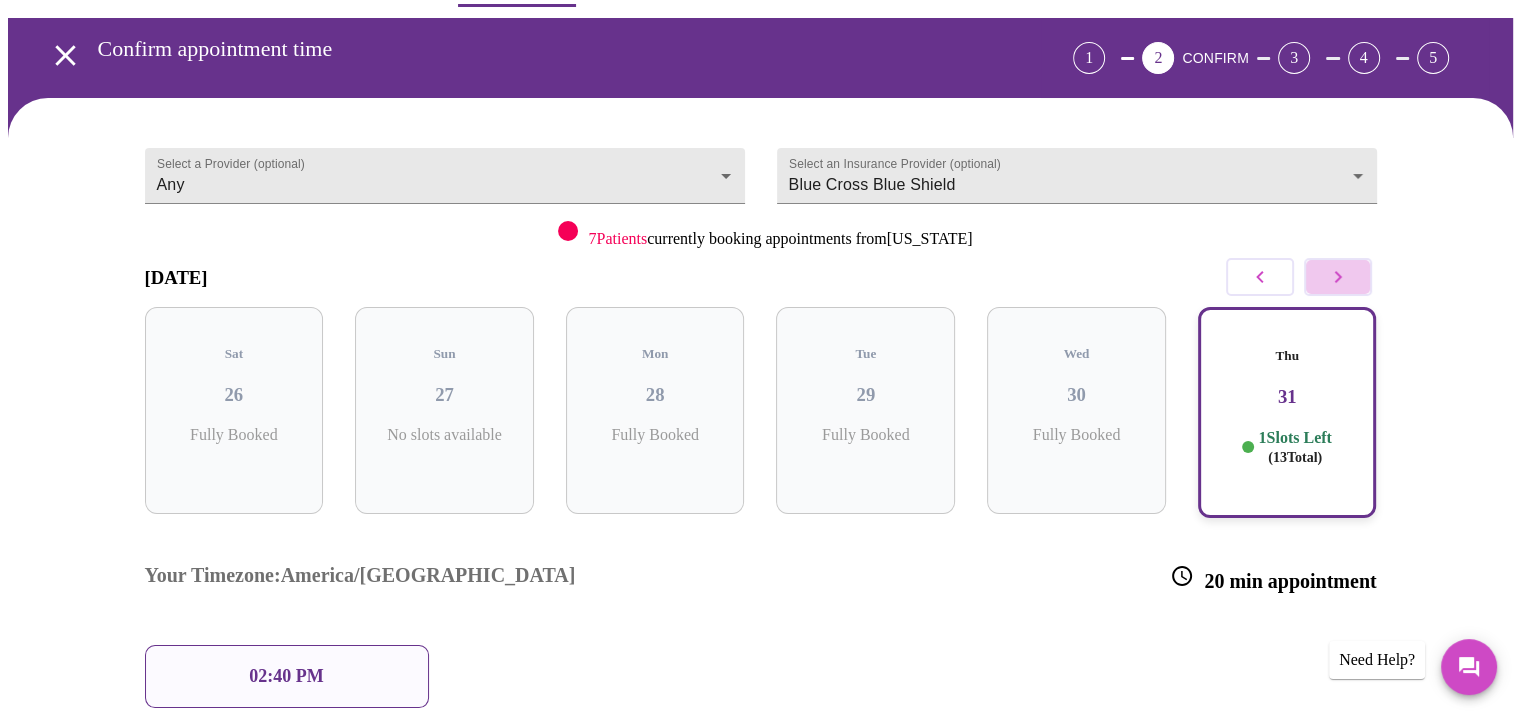 click 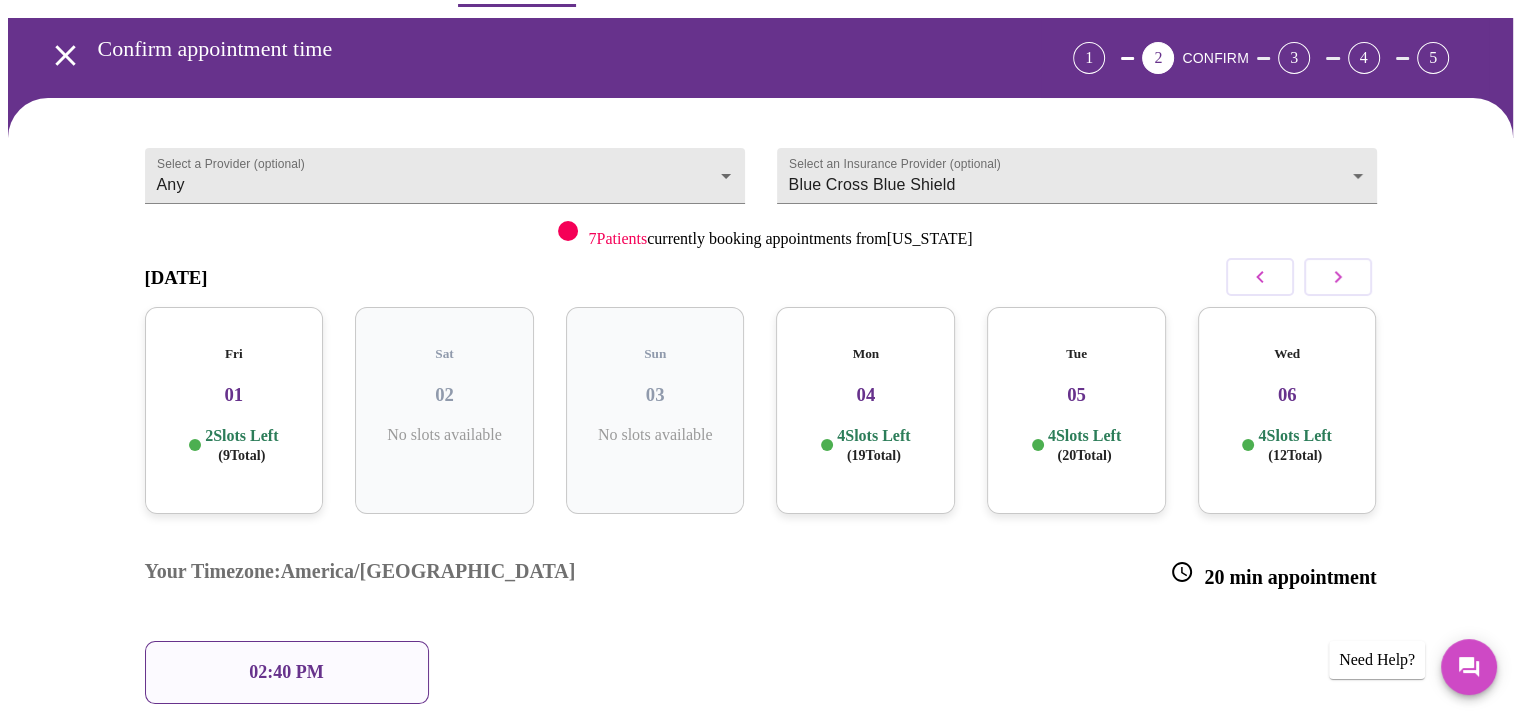 click on "2  Slots Left ( 9  Total)" at bounding box center [241, 445] 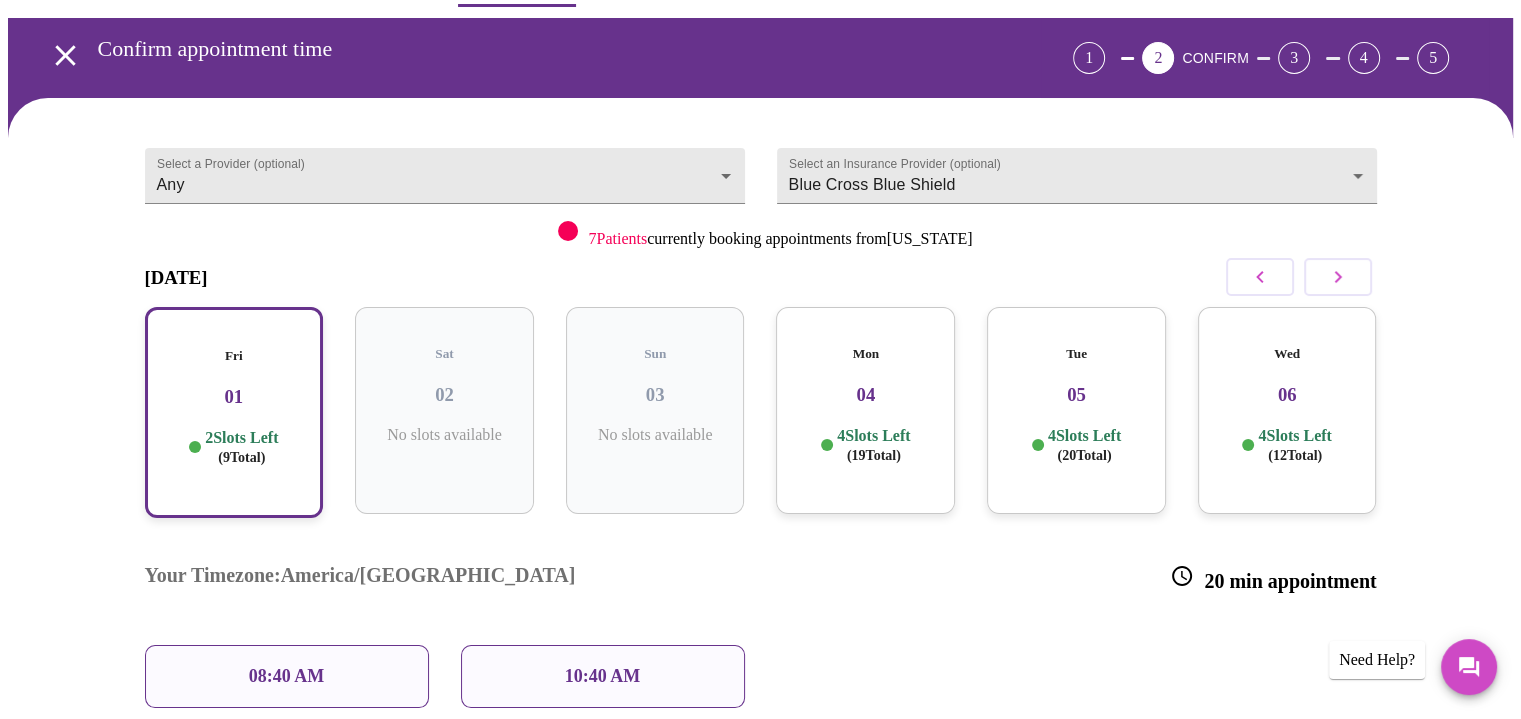 click on "04" at bounding box center [865, 395] 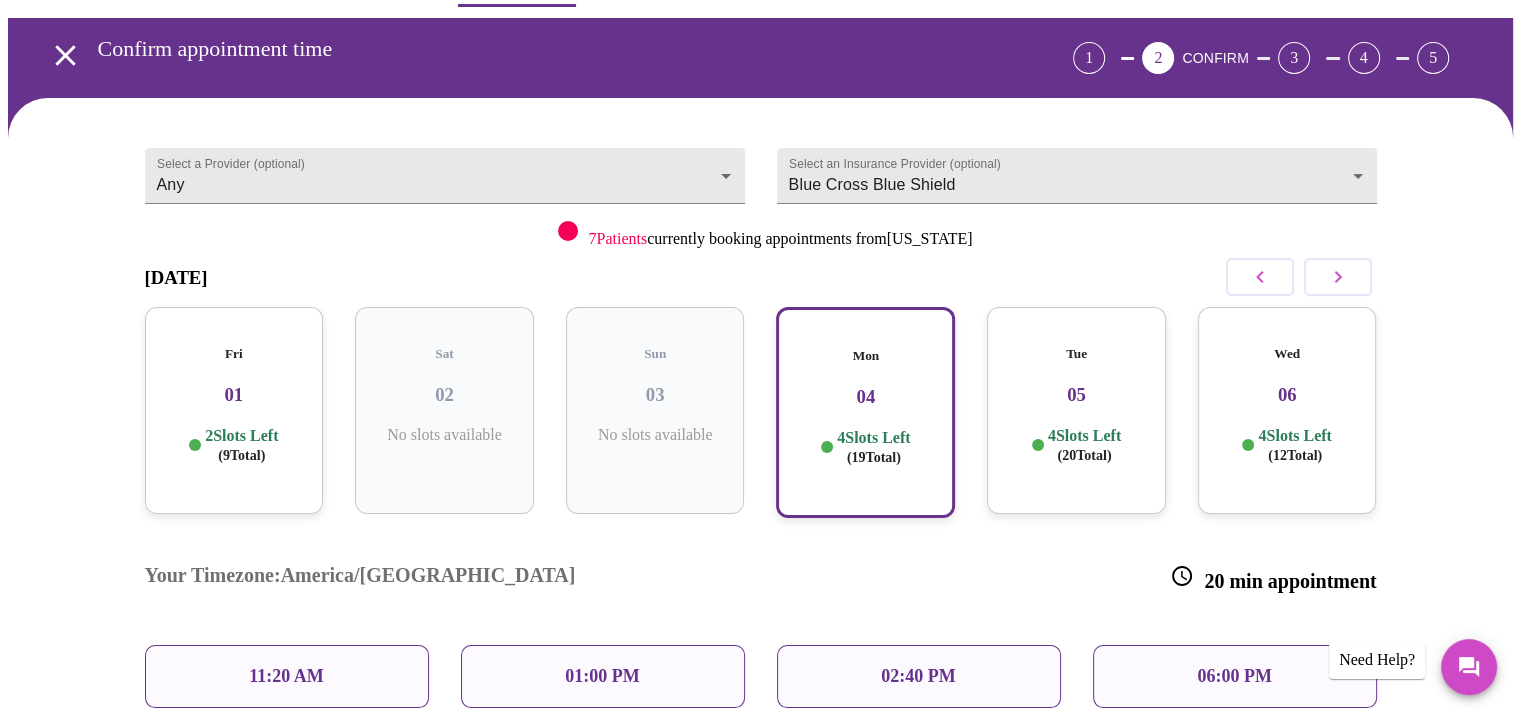click on "05" at bounding box center [1076, 395] 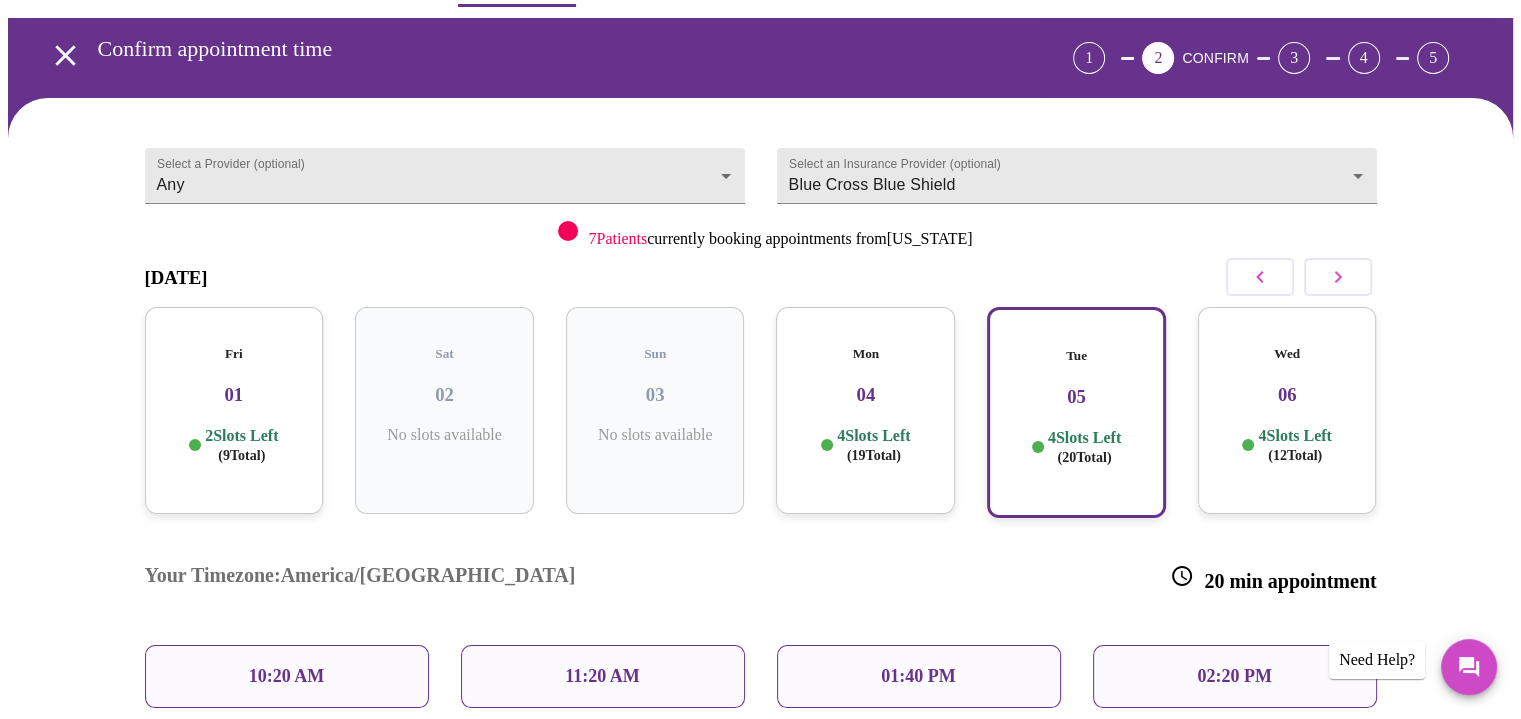 scroll, scrollTop: 165, scrollLeft: 0, axis: vertical 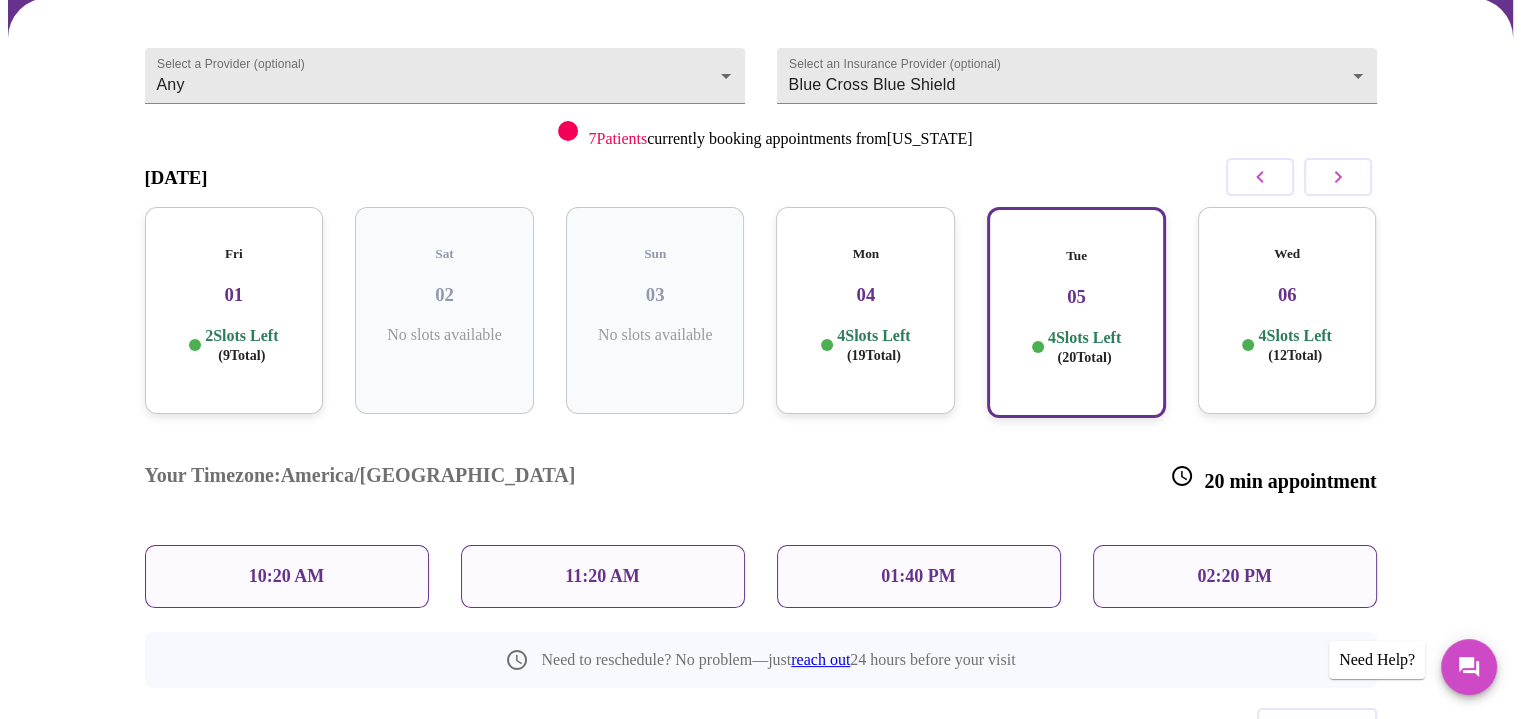 click on "Wed 06 4  Slots Left ( 12  Total)" at bounding box center (1287, 310) 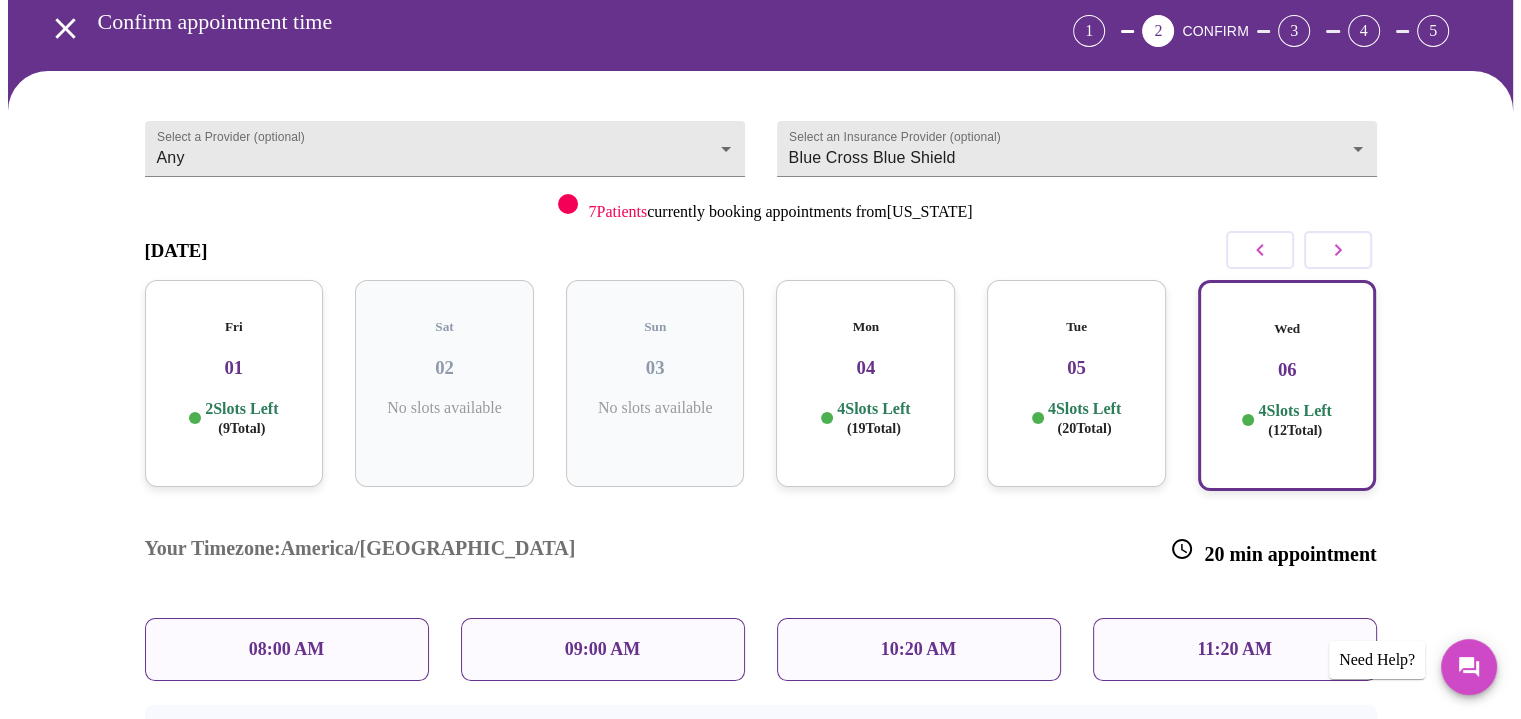 scroll, scrollTop: 127, scrollLeft: 0, axis: vertical 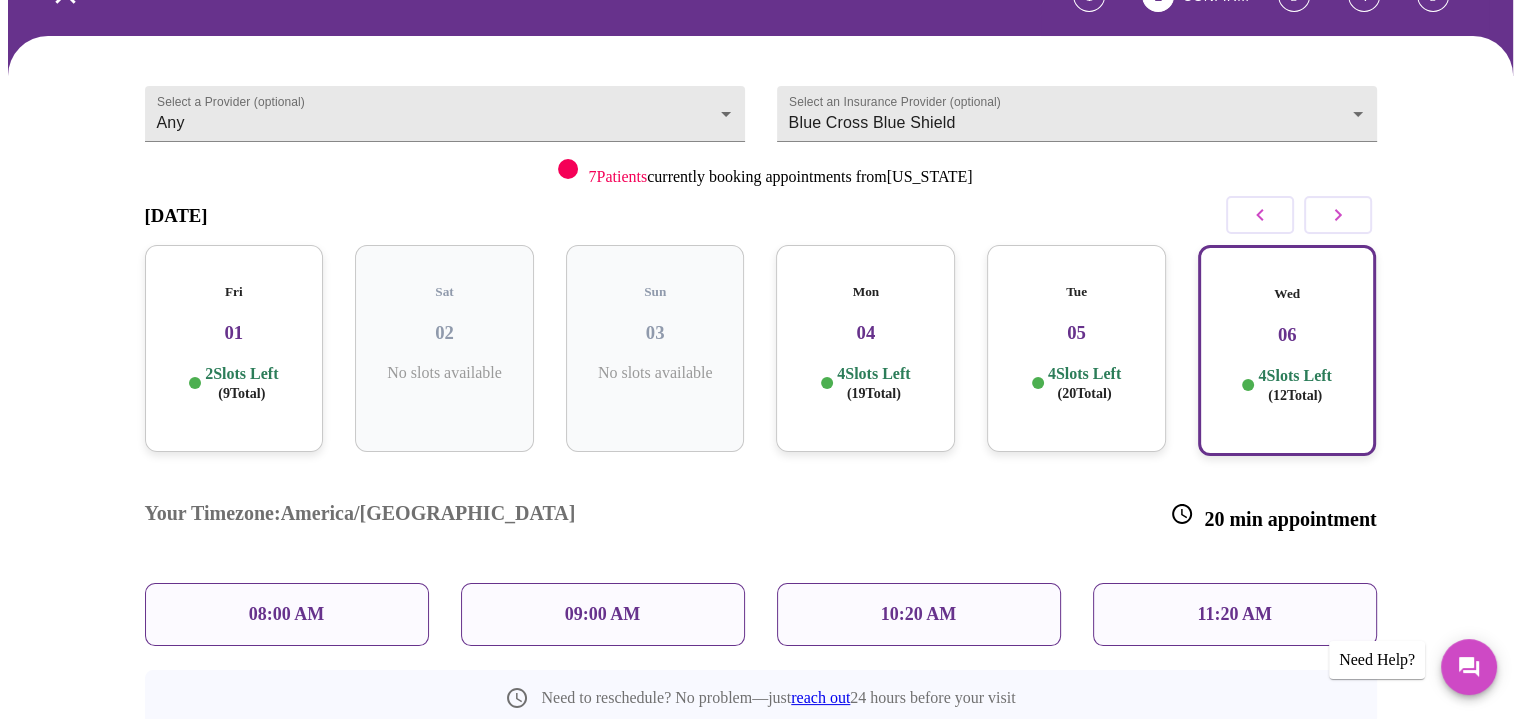 click on "Tue 05 4  Slots Left ( 20  Total)" at bounding box center (1076, 348) 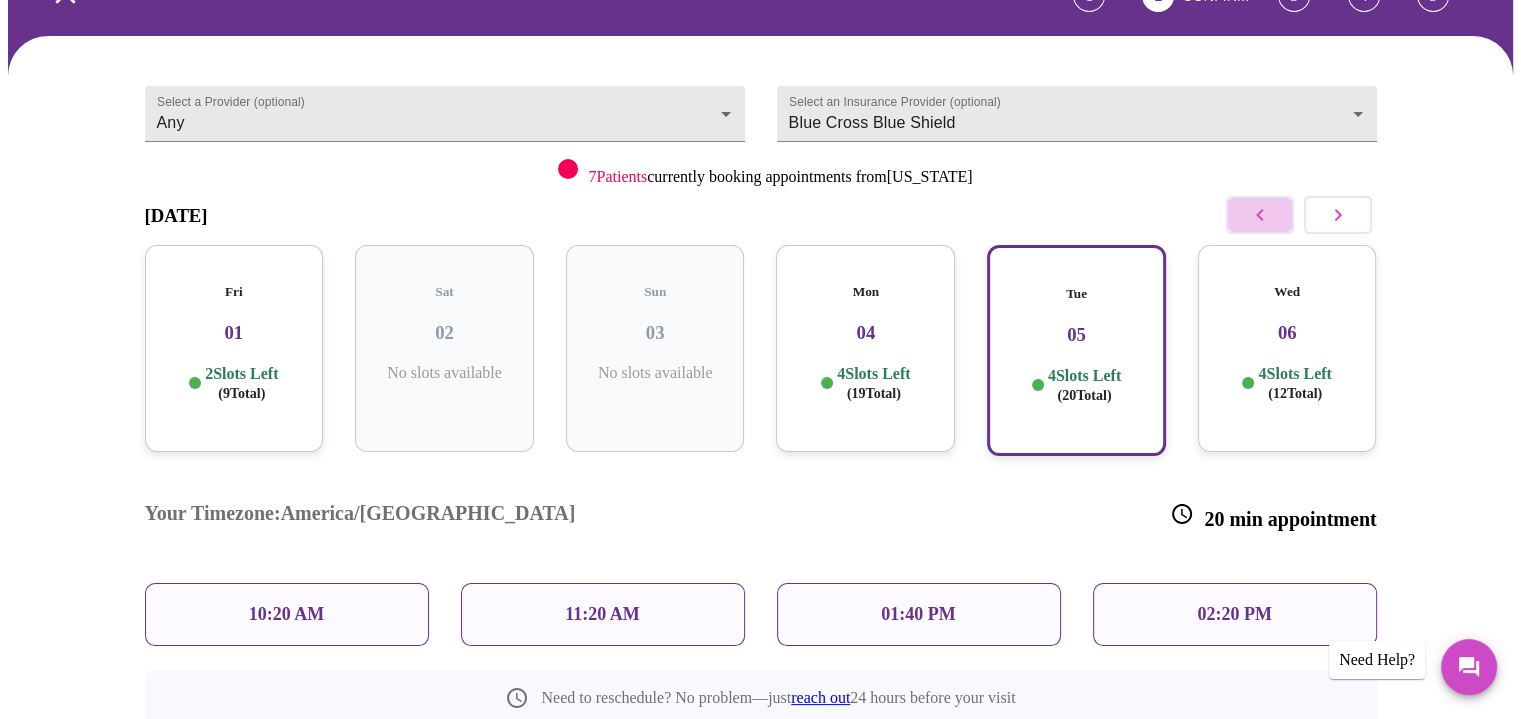 click at bounding box center [1260, 215] 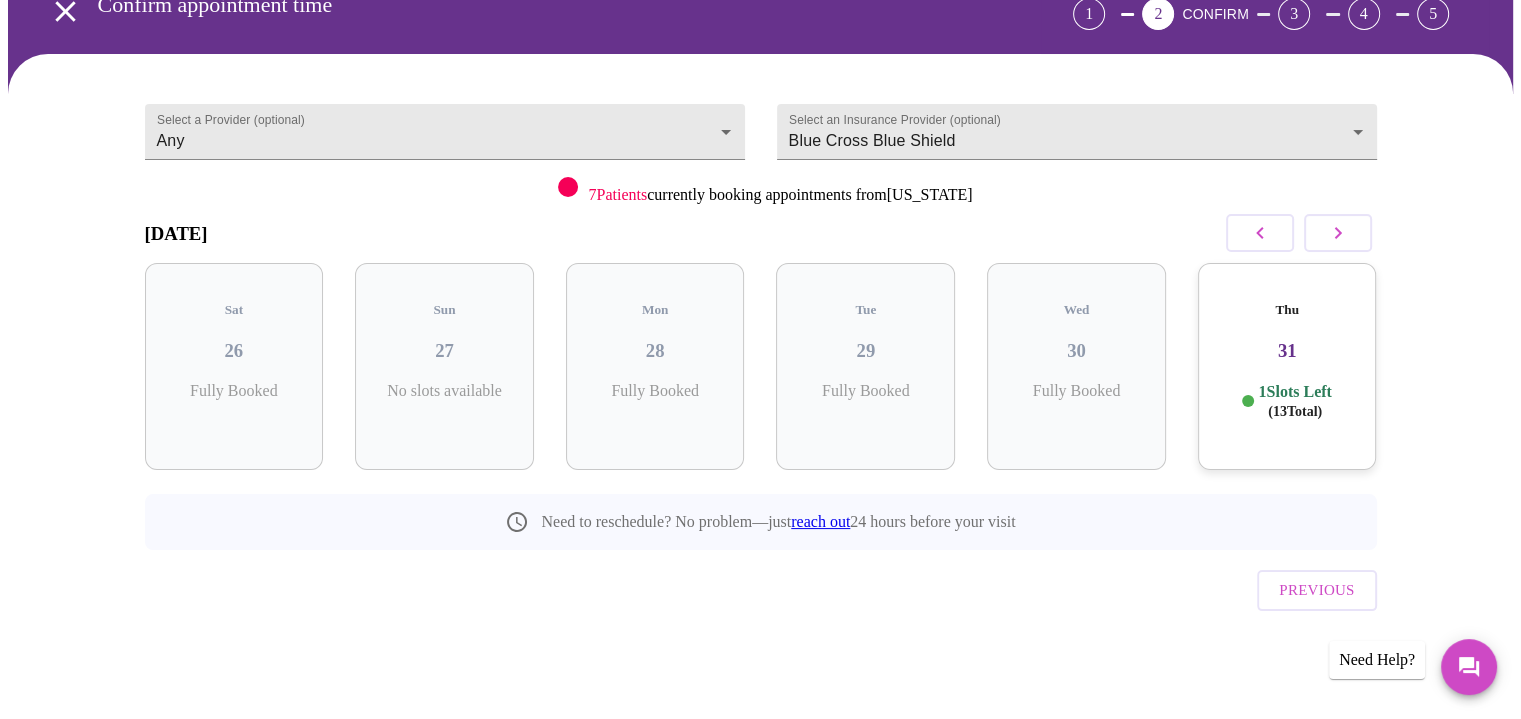 scroll, scrollTop: 65, scrollLeft: 0, axis: vertical 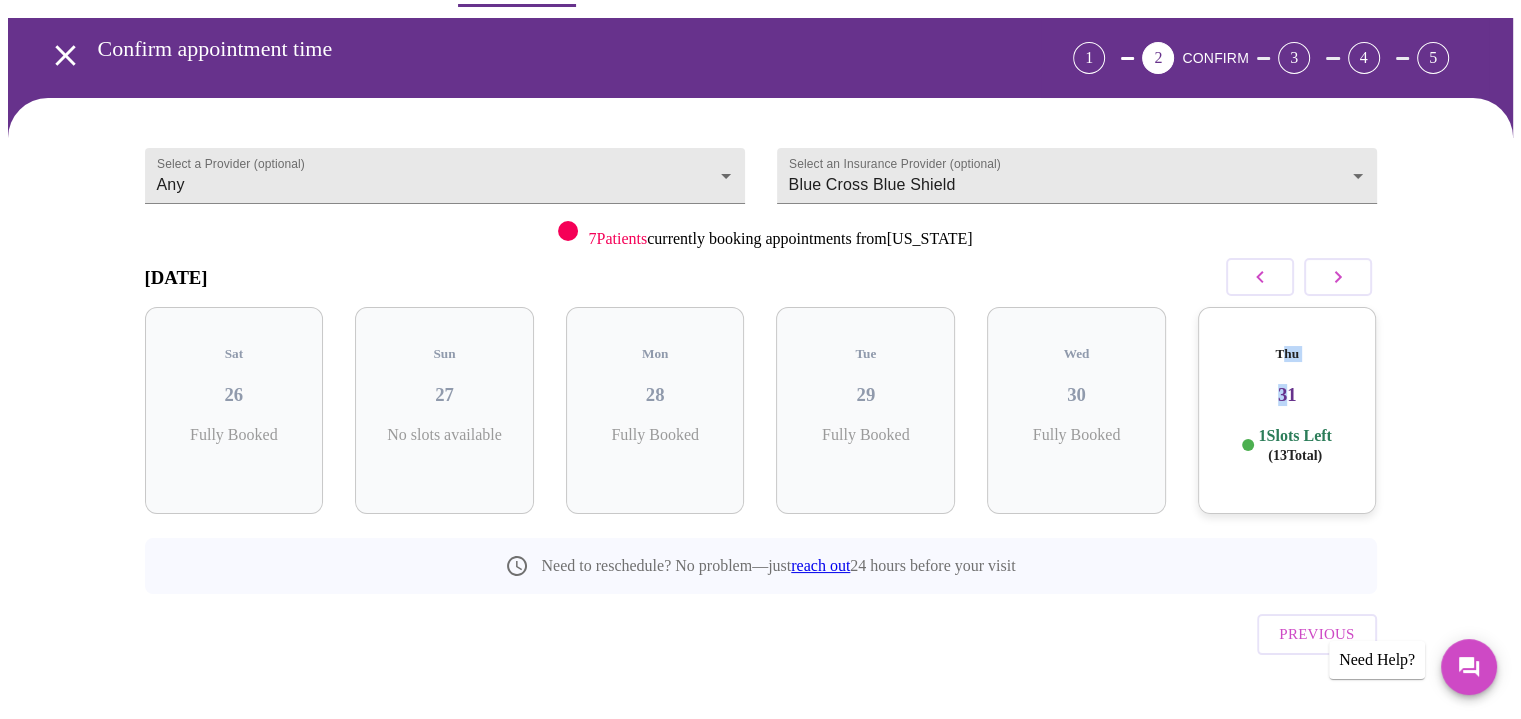 click on "Thu 31 1  Slots Left ( 13  Total)" at bounding box center (1287, 410) 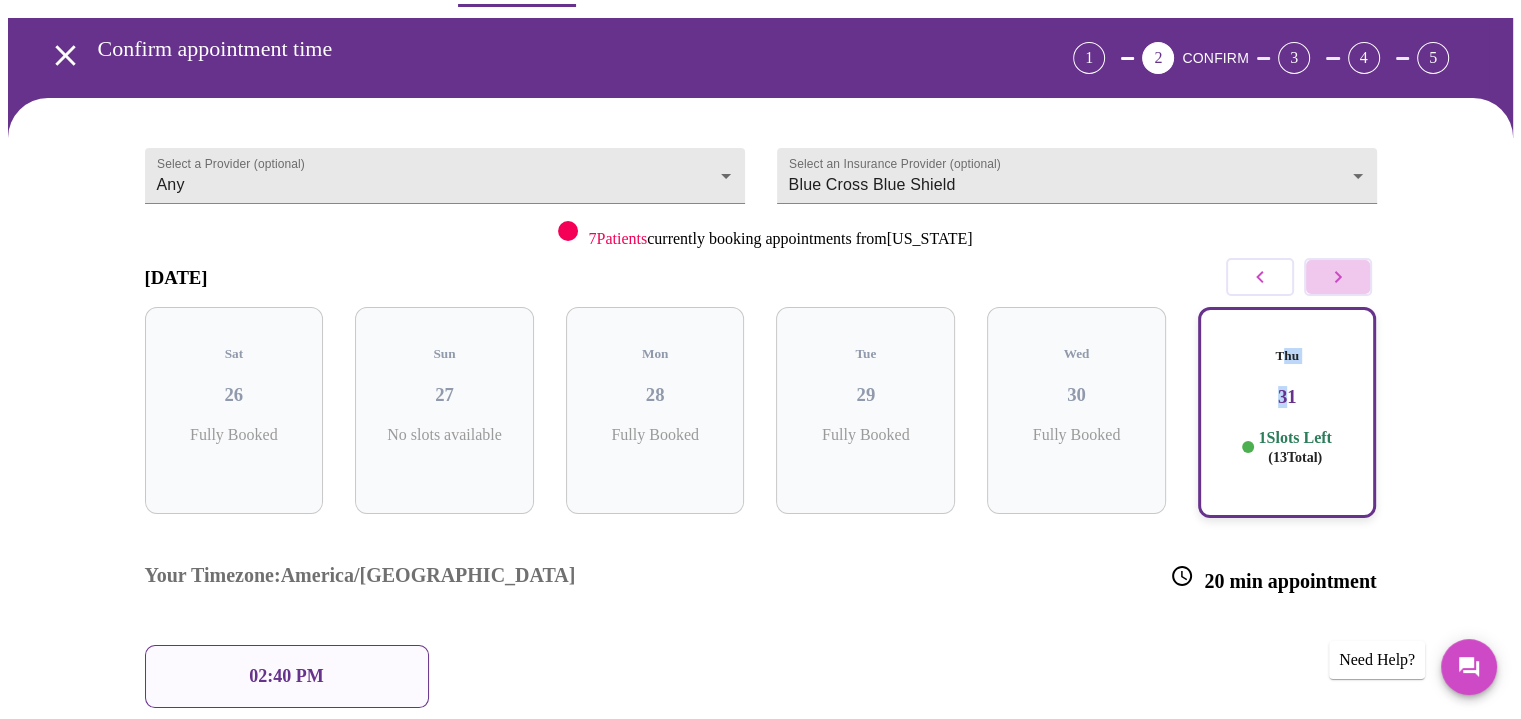 click 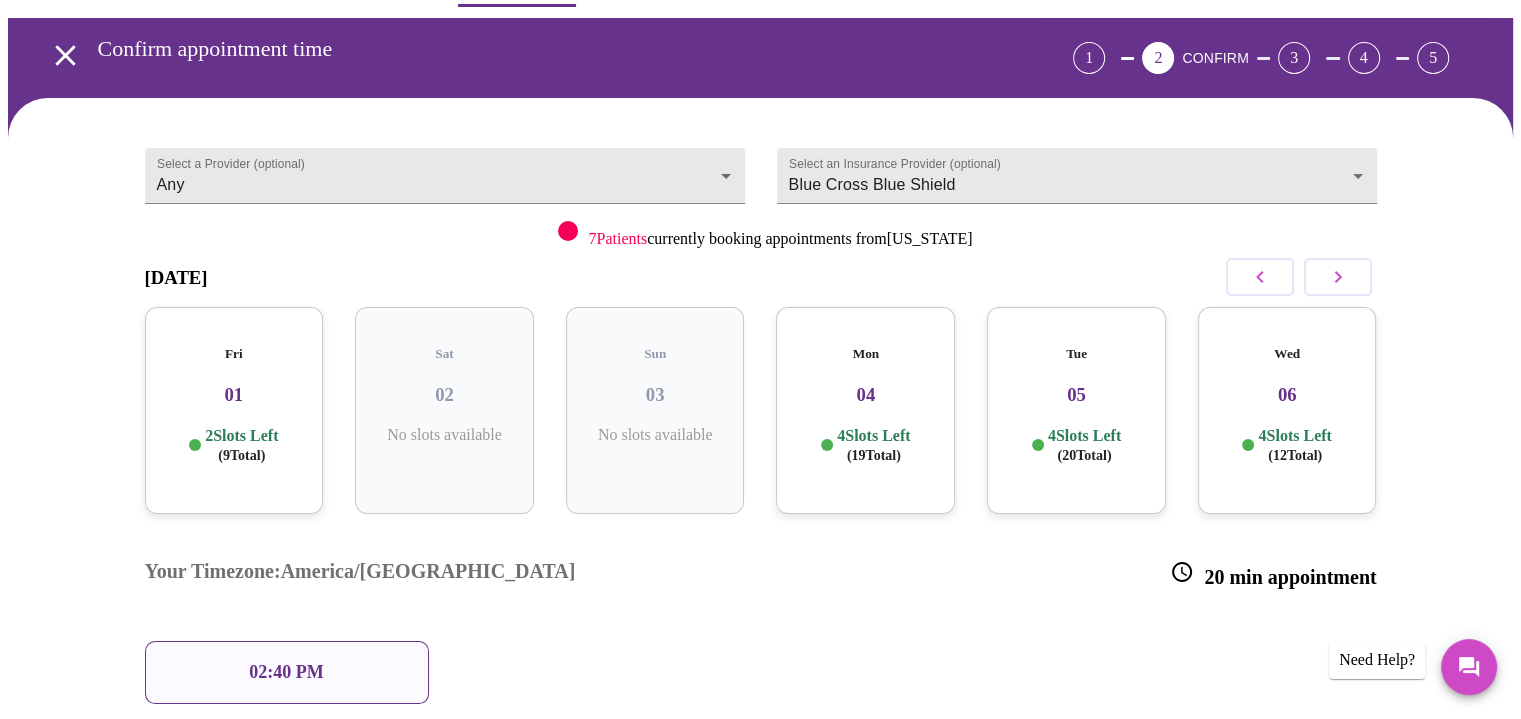 click on "01" at bounding box center [234, 395] 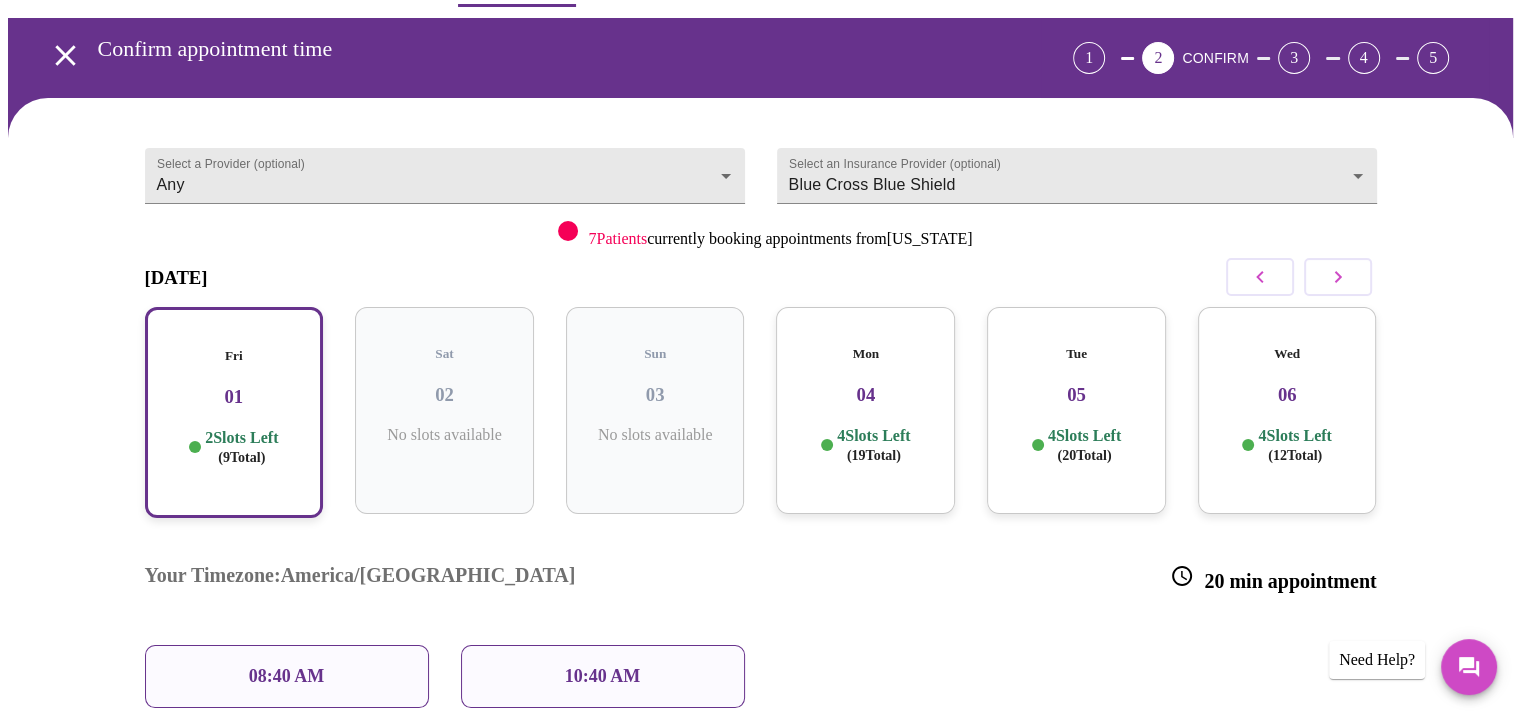 click on "Mon 04 4  Slots Left ( 19  Total)" at bounding box center (865, 410) 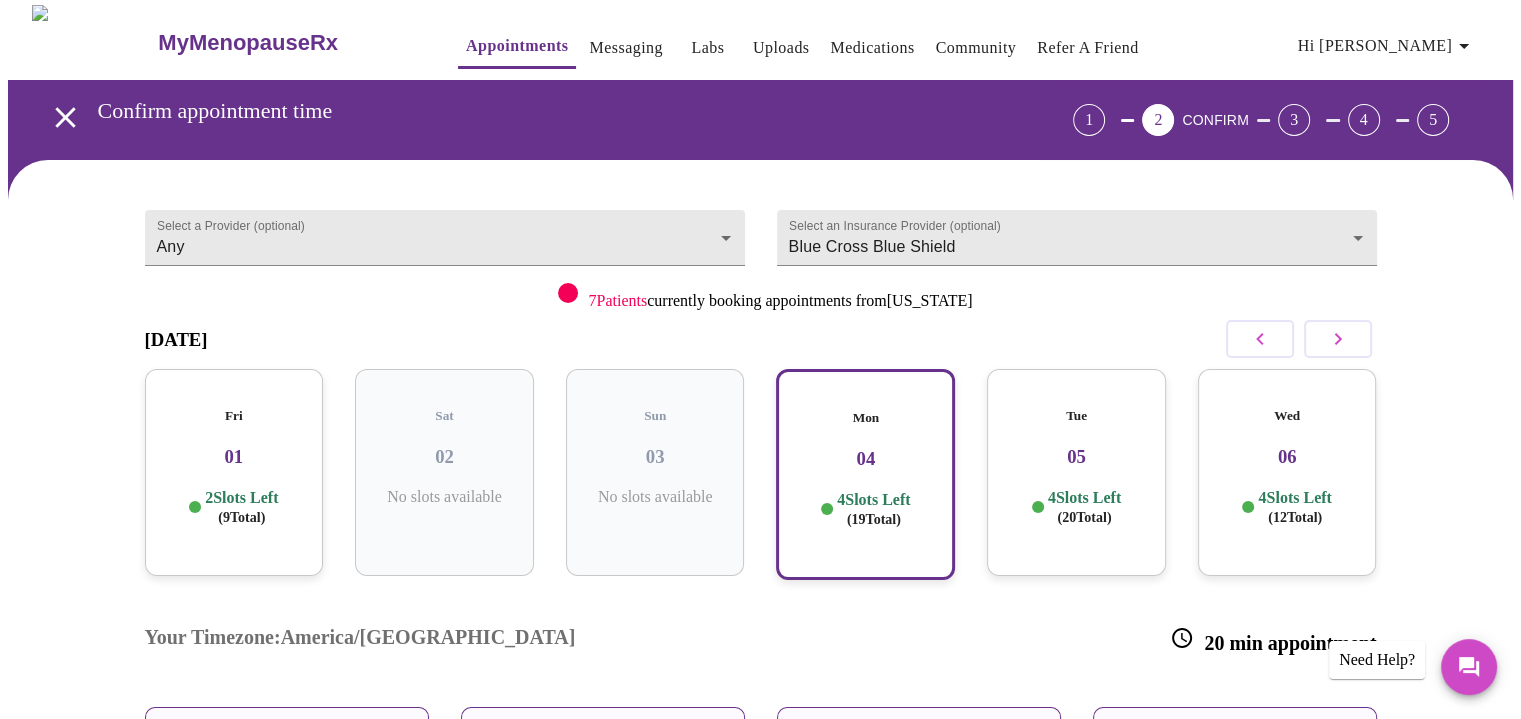 scroll, scrollTop: 0, scrollLeft: 0, axis: both 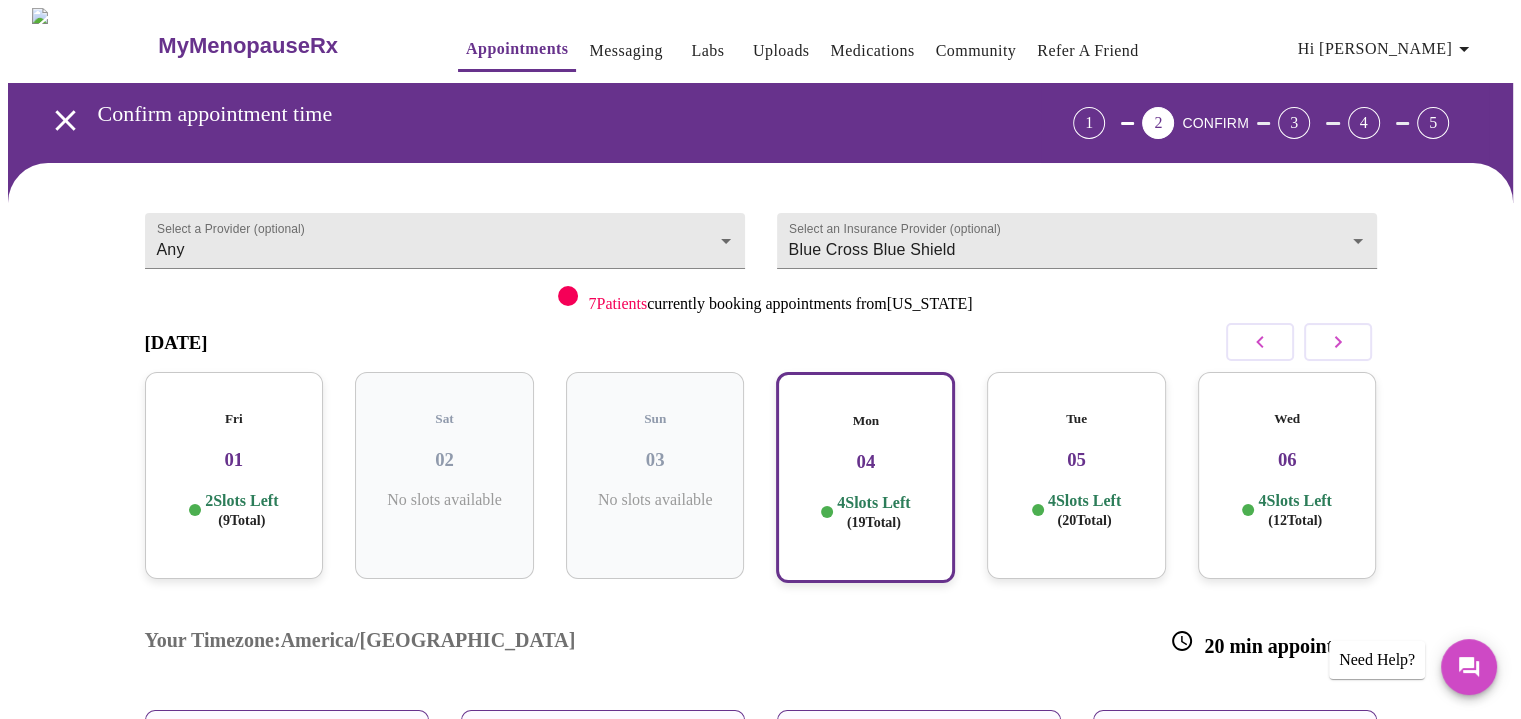 click on "Messaging" at bounding box center (625, 51) 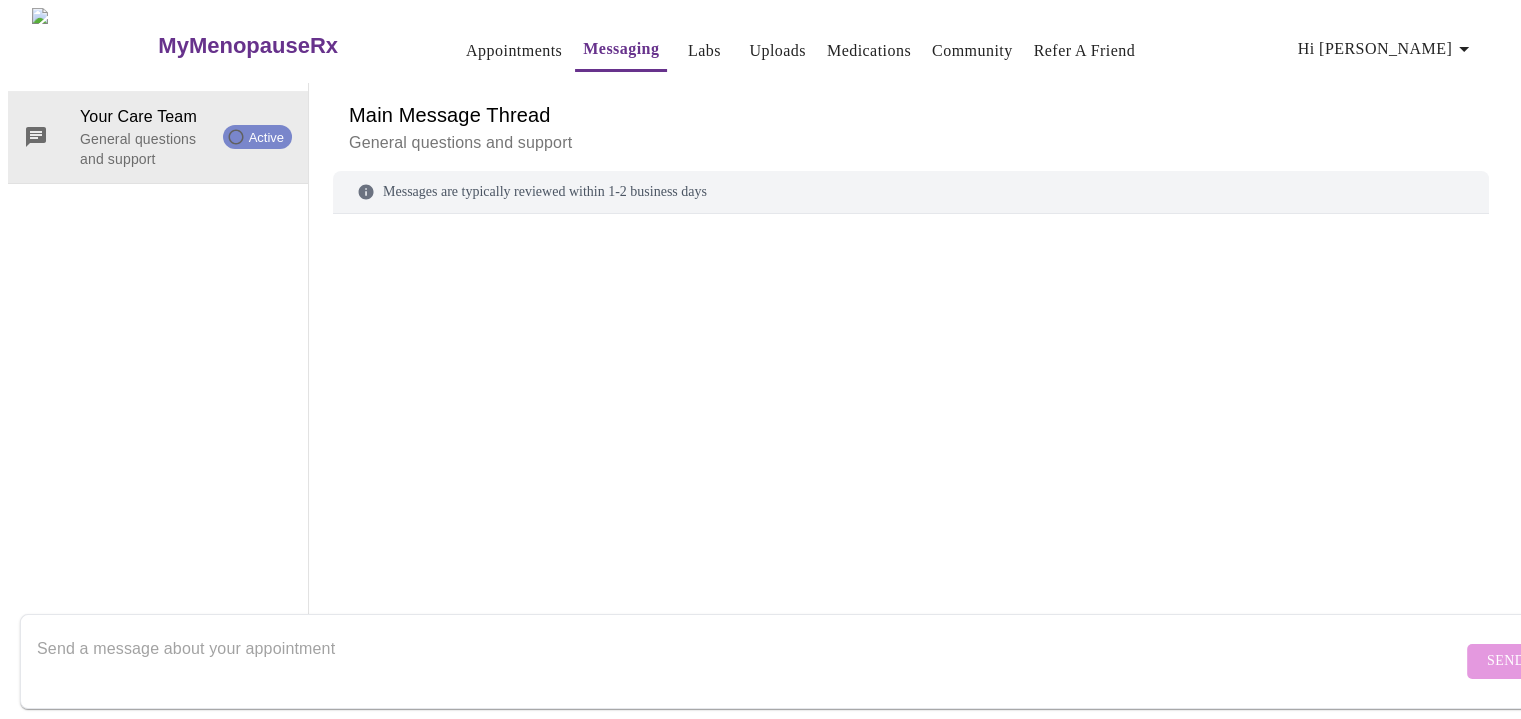 scroll, scrollTop: 75, scrollLeft: 0, axis: vertical 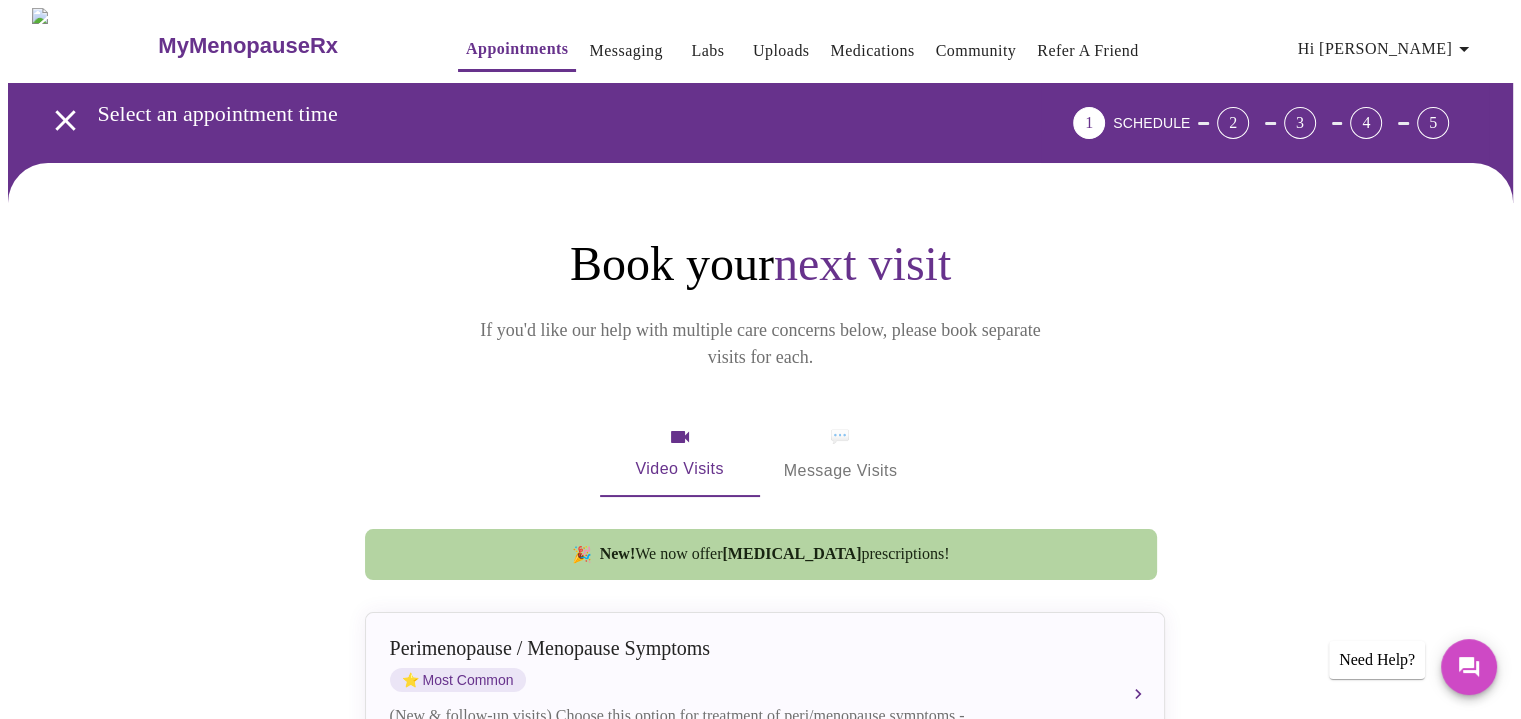 click on "Labs" at bounding box center [707, 51] 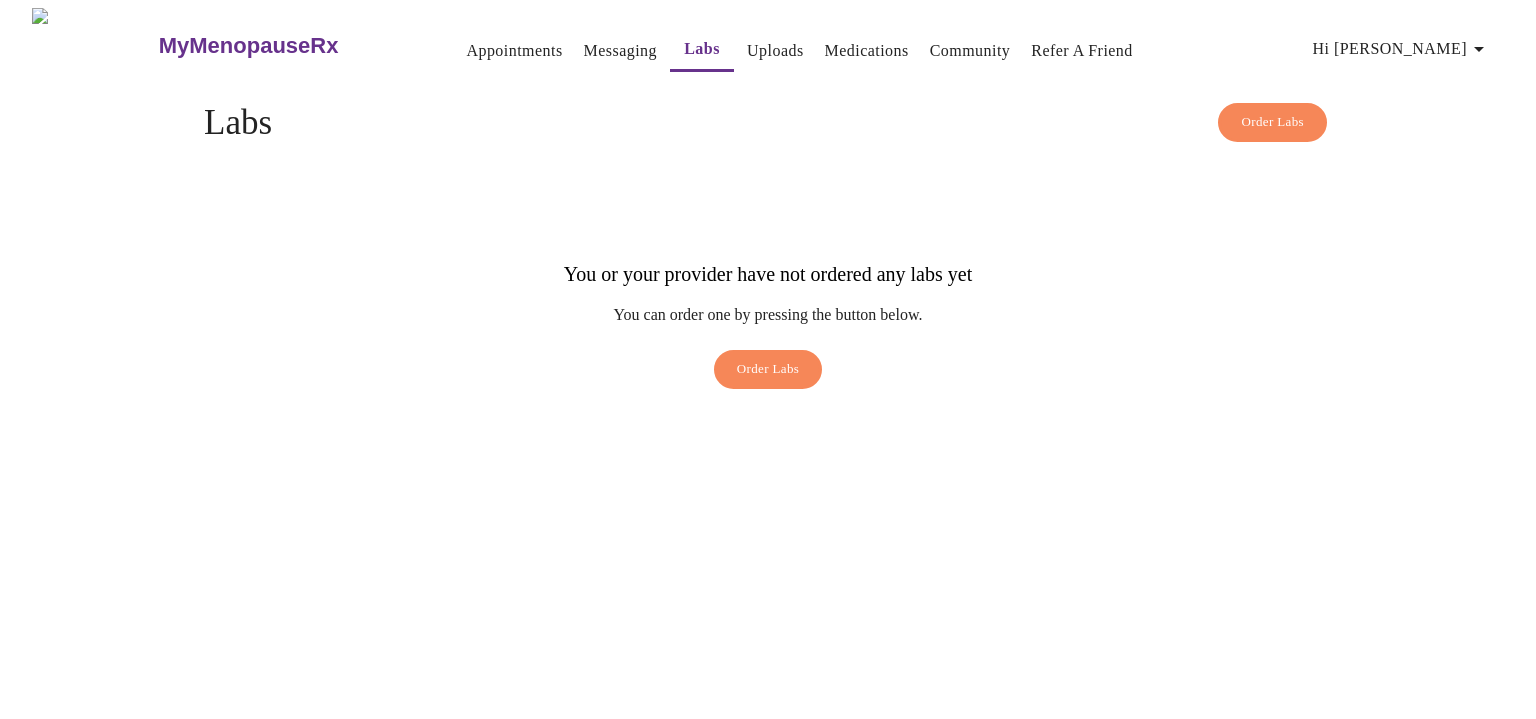 click on "Uploads" at bounding box center (775, 51) 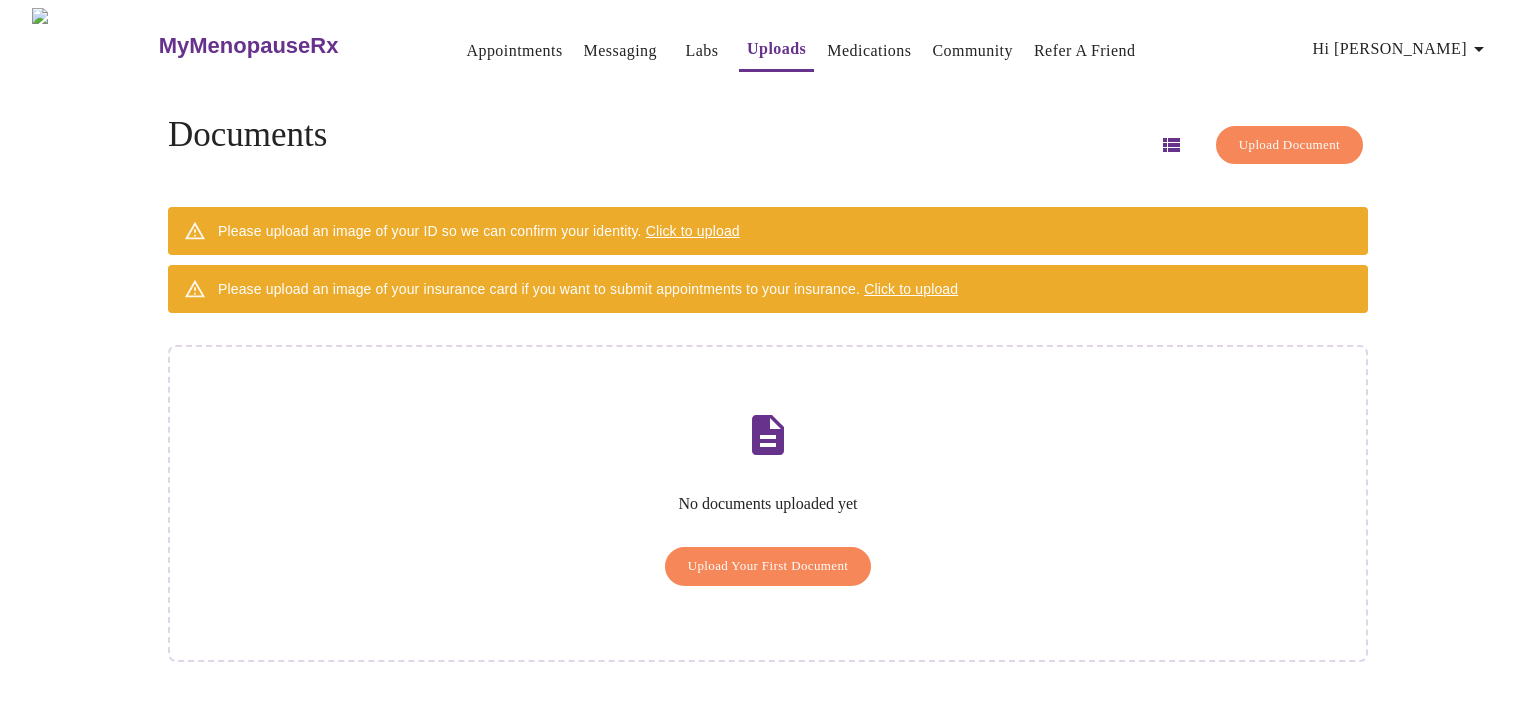 click on "Medications" at bounding box center [869, 51] 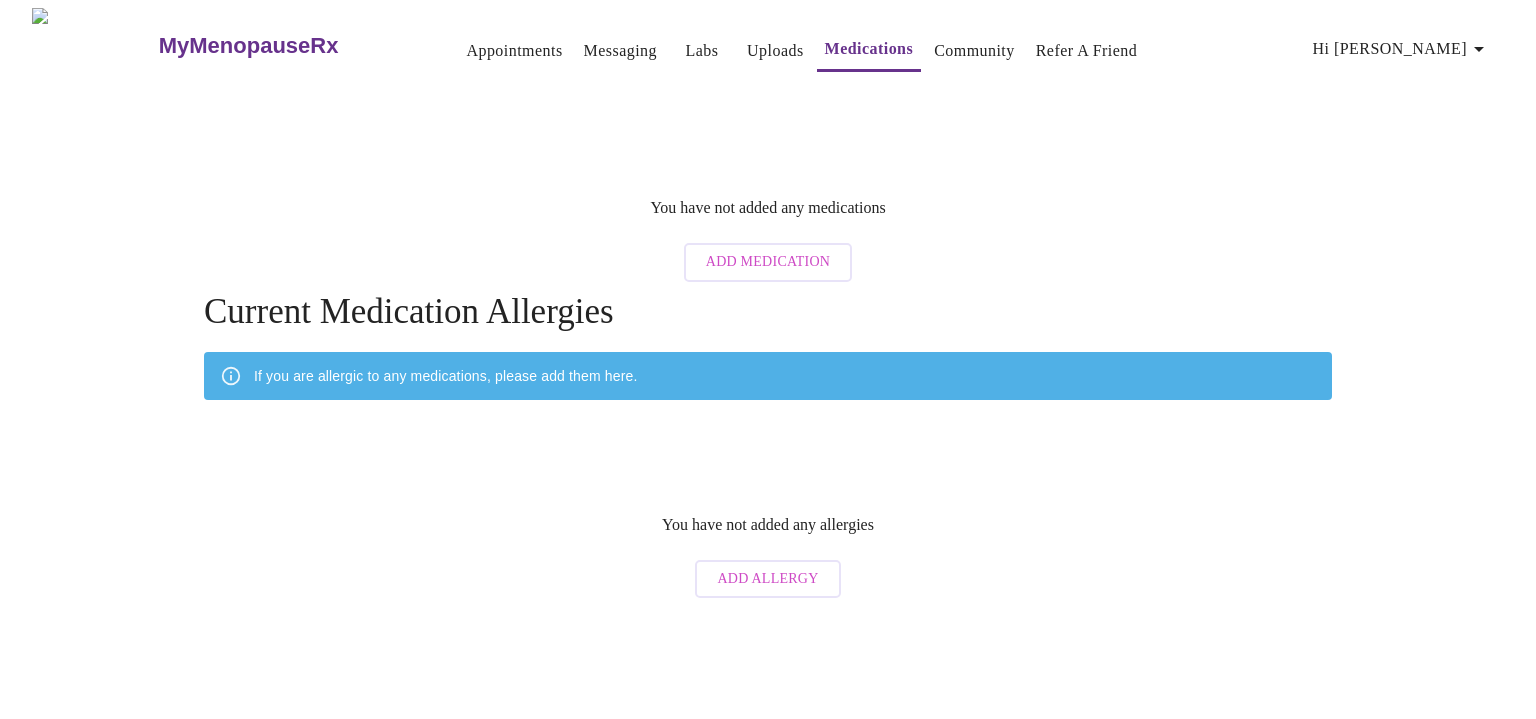 click on "Community" at bounding box center (974, 51) 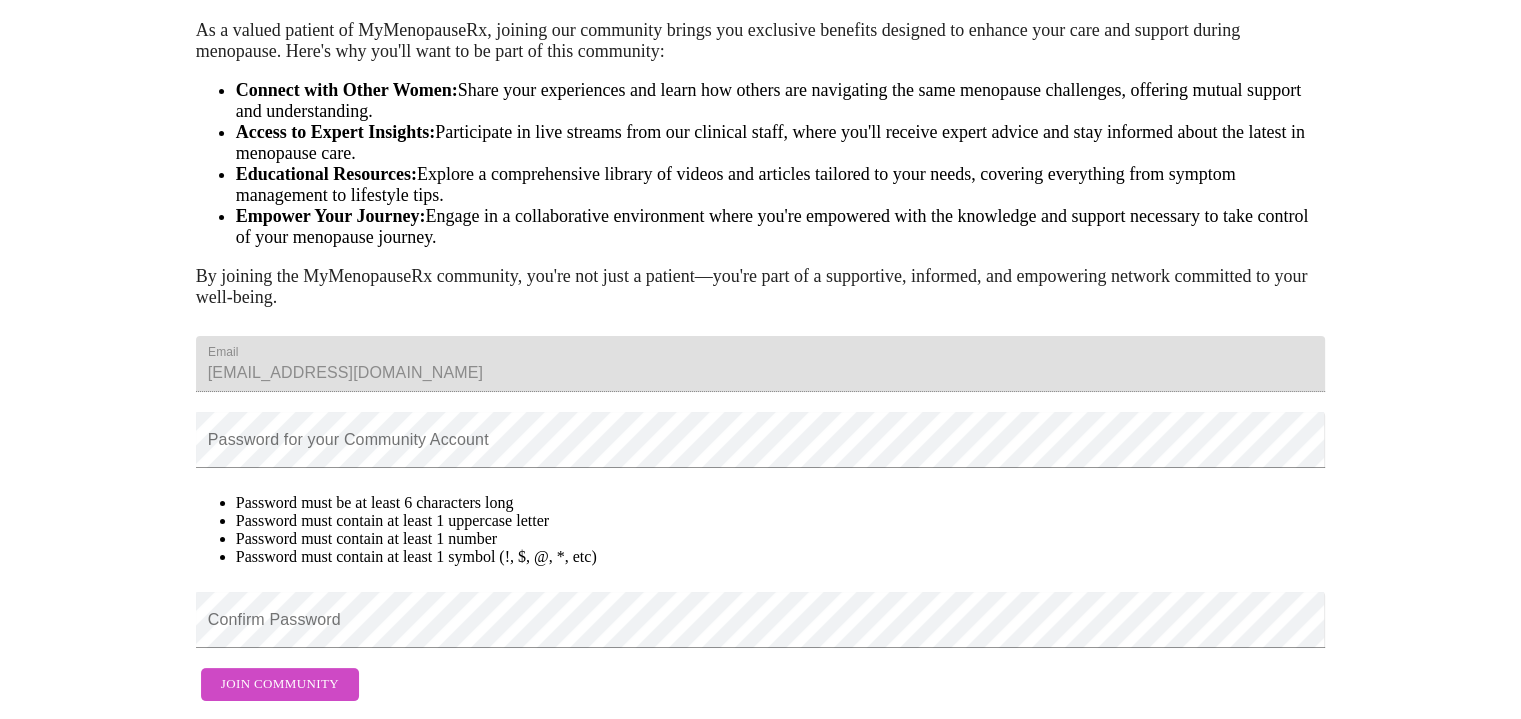 scroll, scrollTop: 0, scrollLeft: 0, axis: both 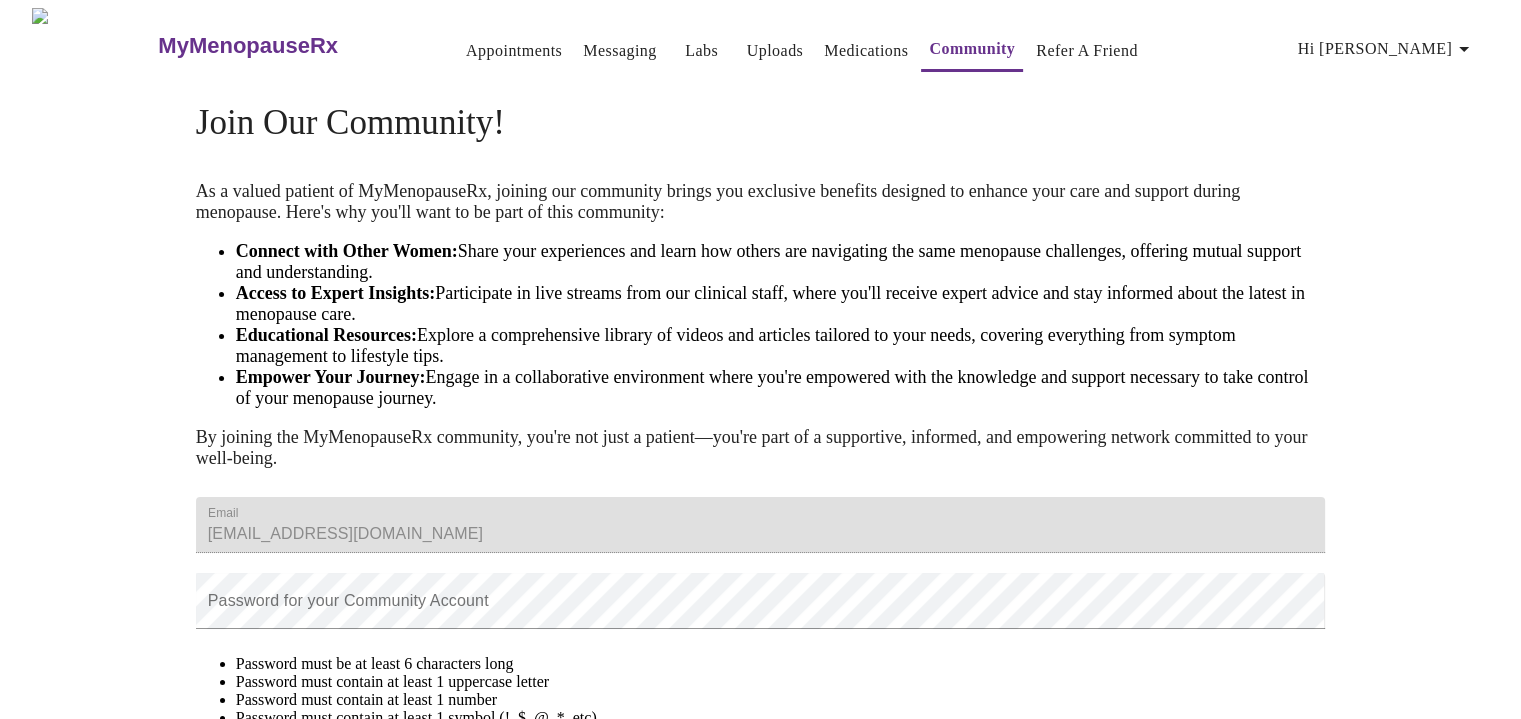 click 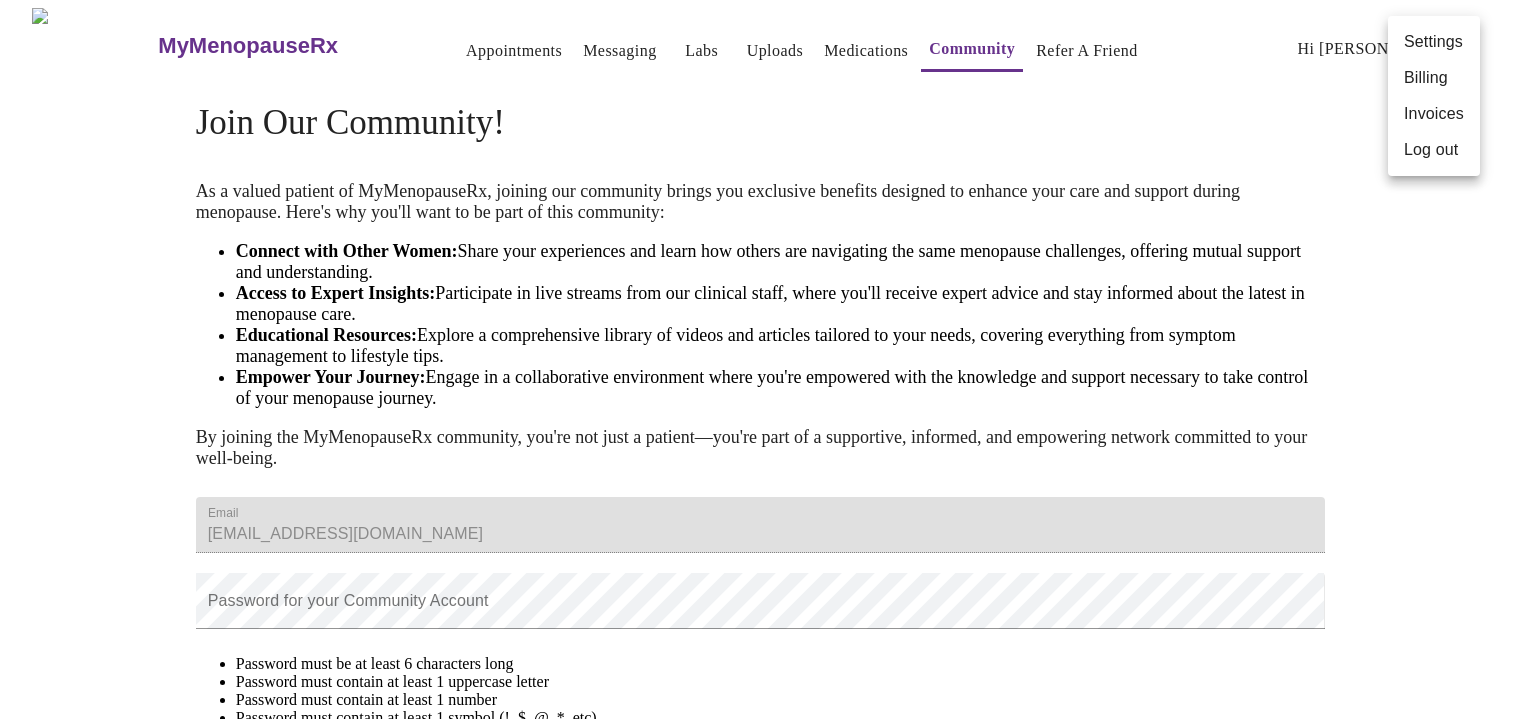 click at bounding box center [768, 359] 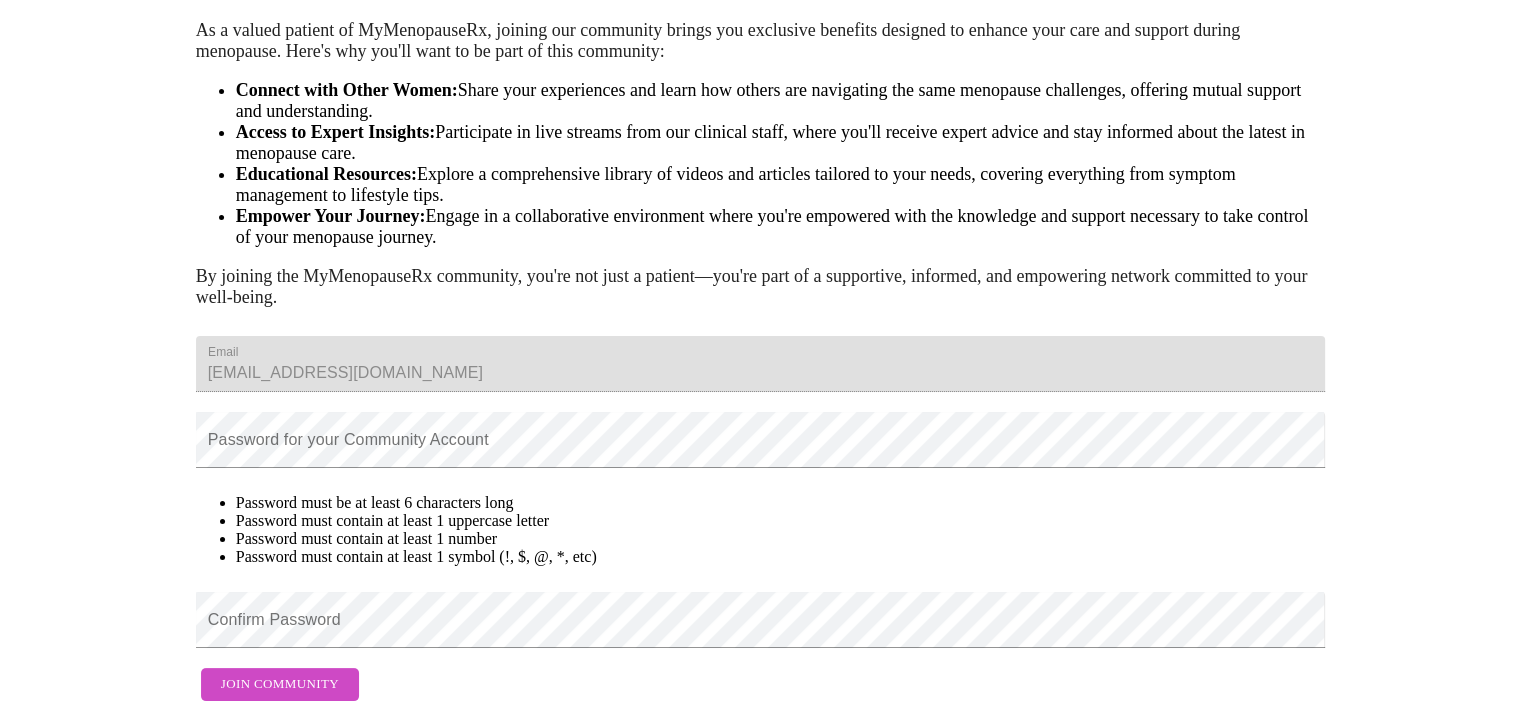 scroll, scrollTop: 0, scrollLeft: 0, axis: both 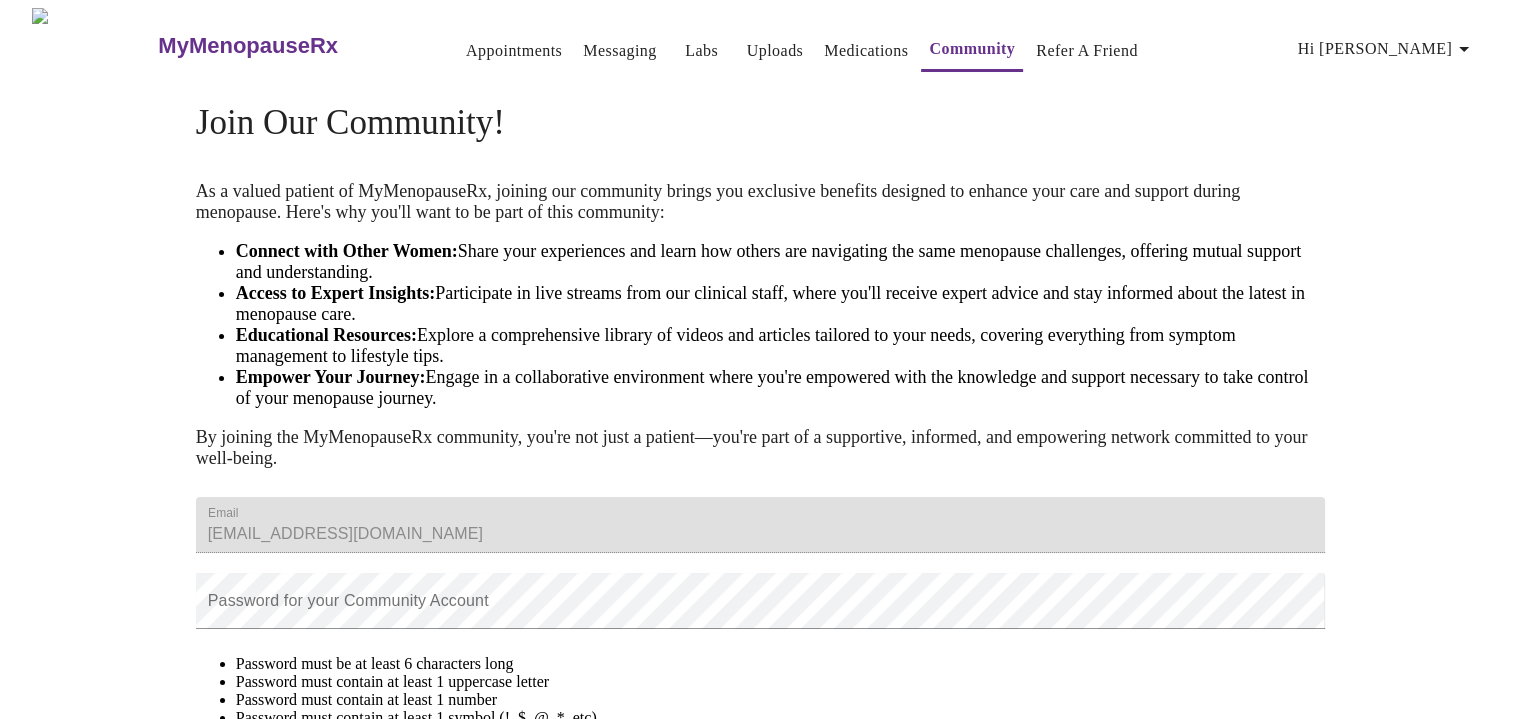 click at bounding box center (94, 45) 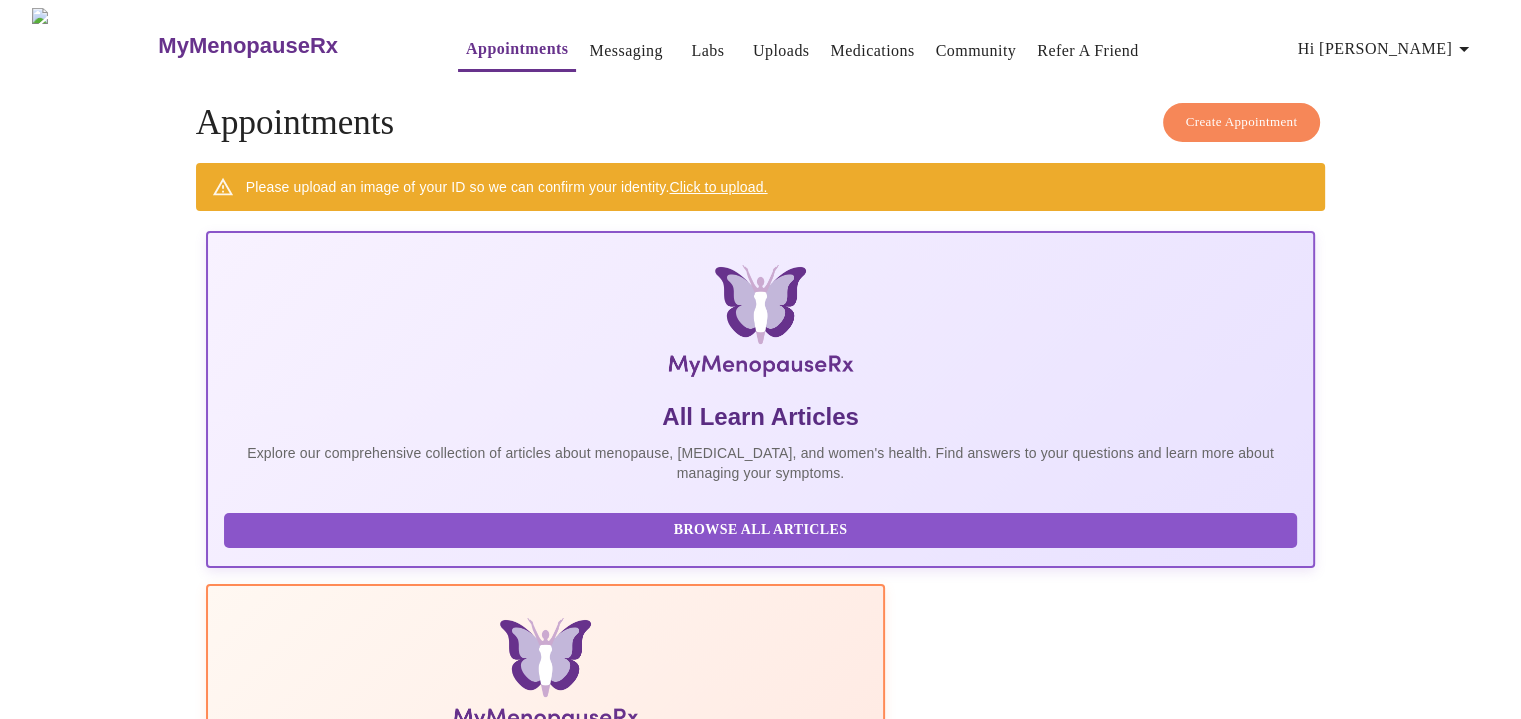 click on "The Top 34 Symptoms of Menopause Read More" at bounding box center [421, 1217] 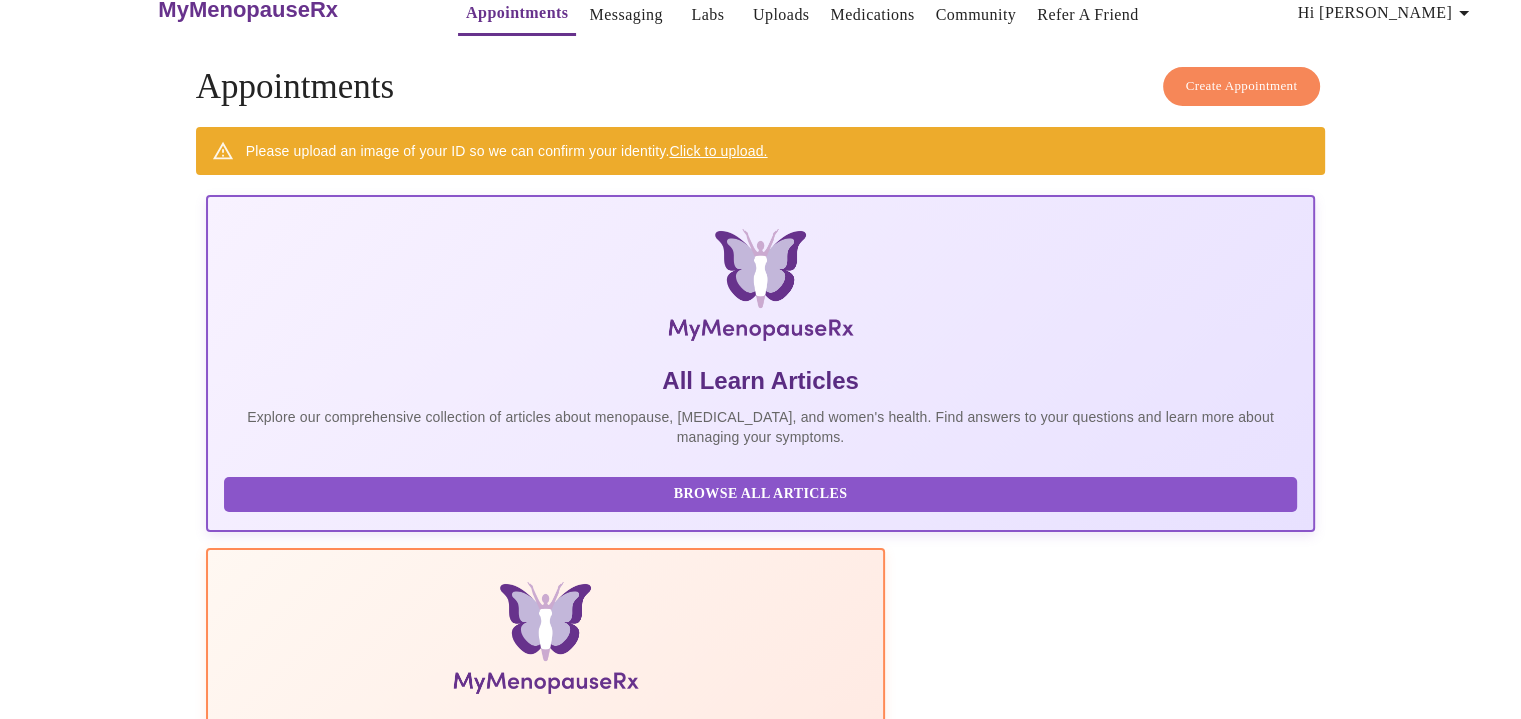scroll, scrollTop: 90, scrollLeft: 0, axis: vertical 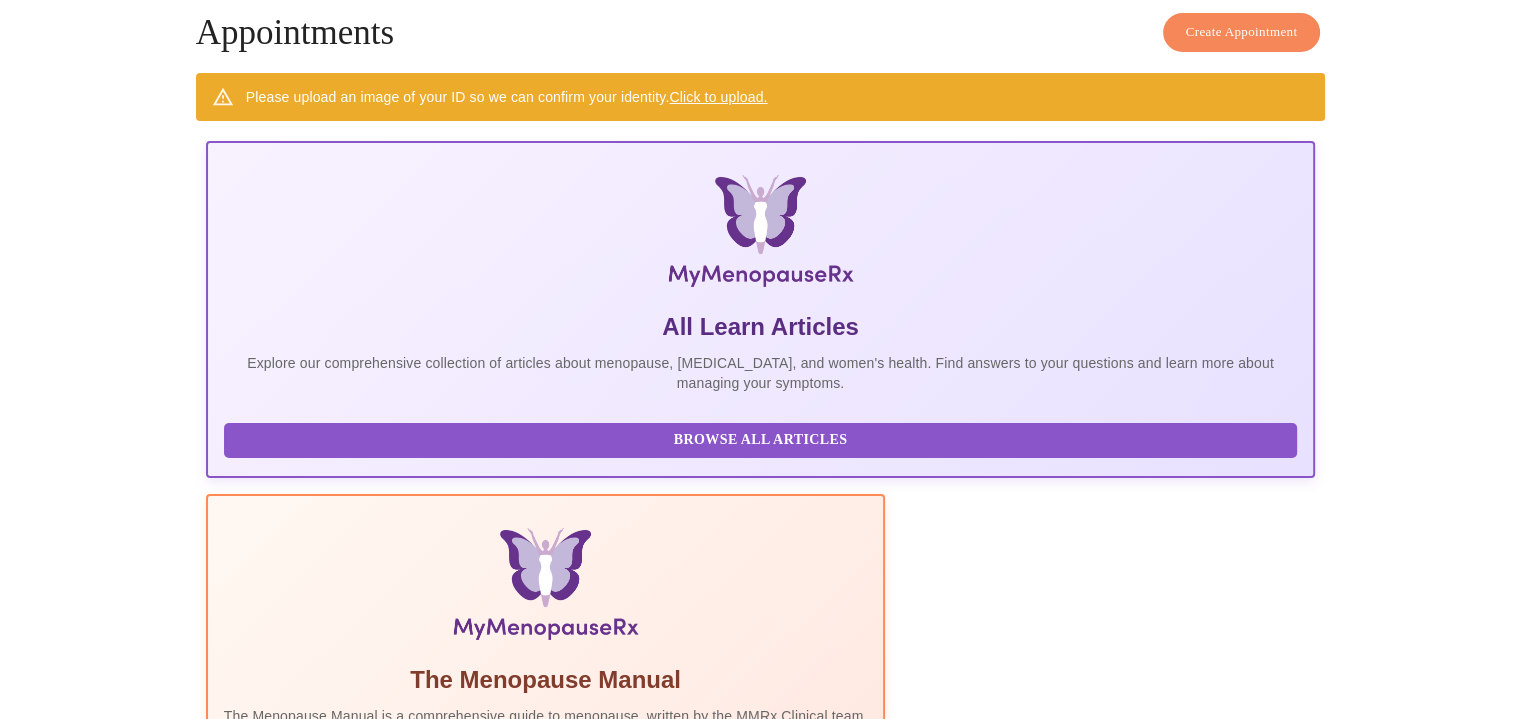 click at bounding box center (421, 947) 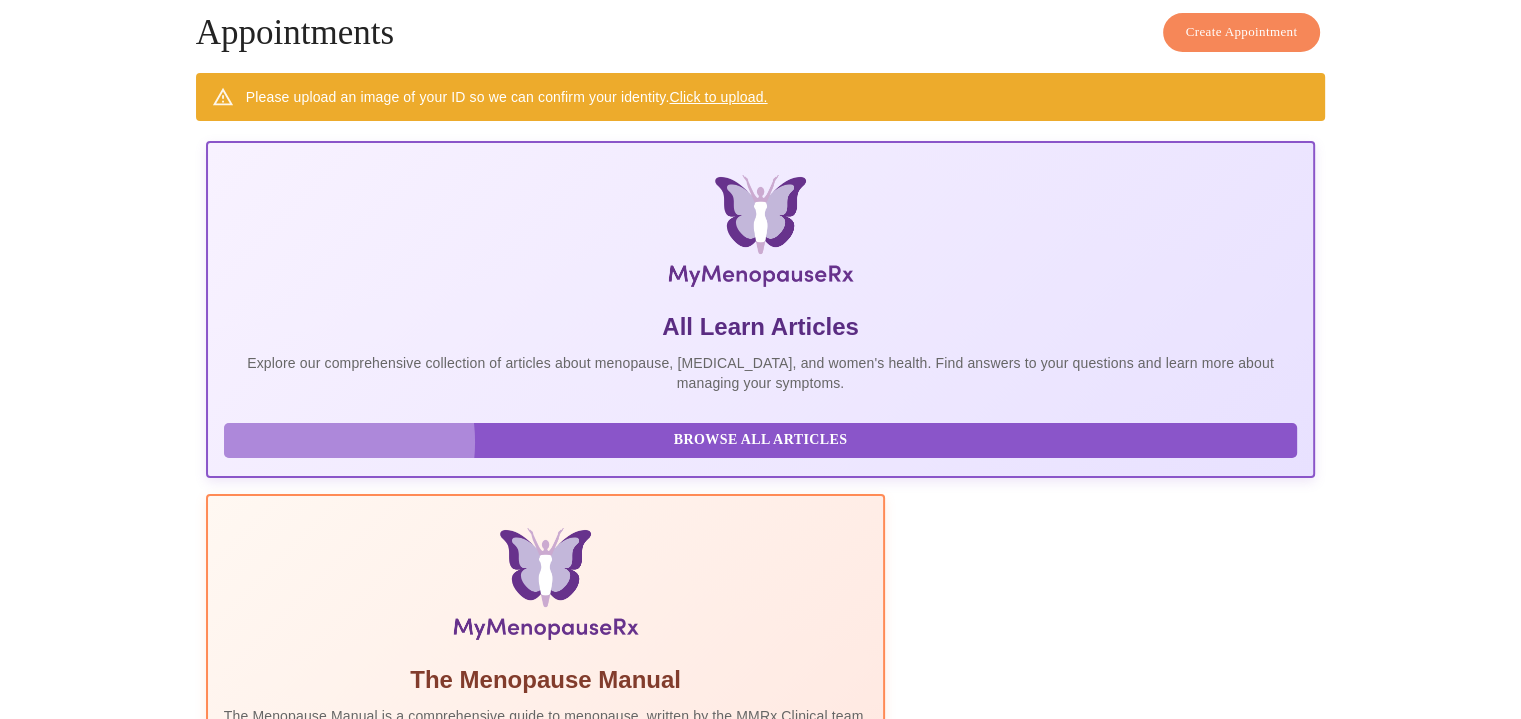 click on "Browse All Articles" at bounding box center [761, 440] 